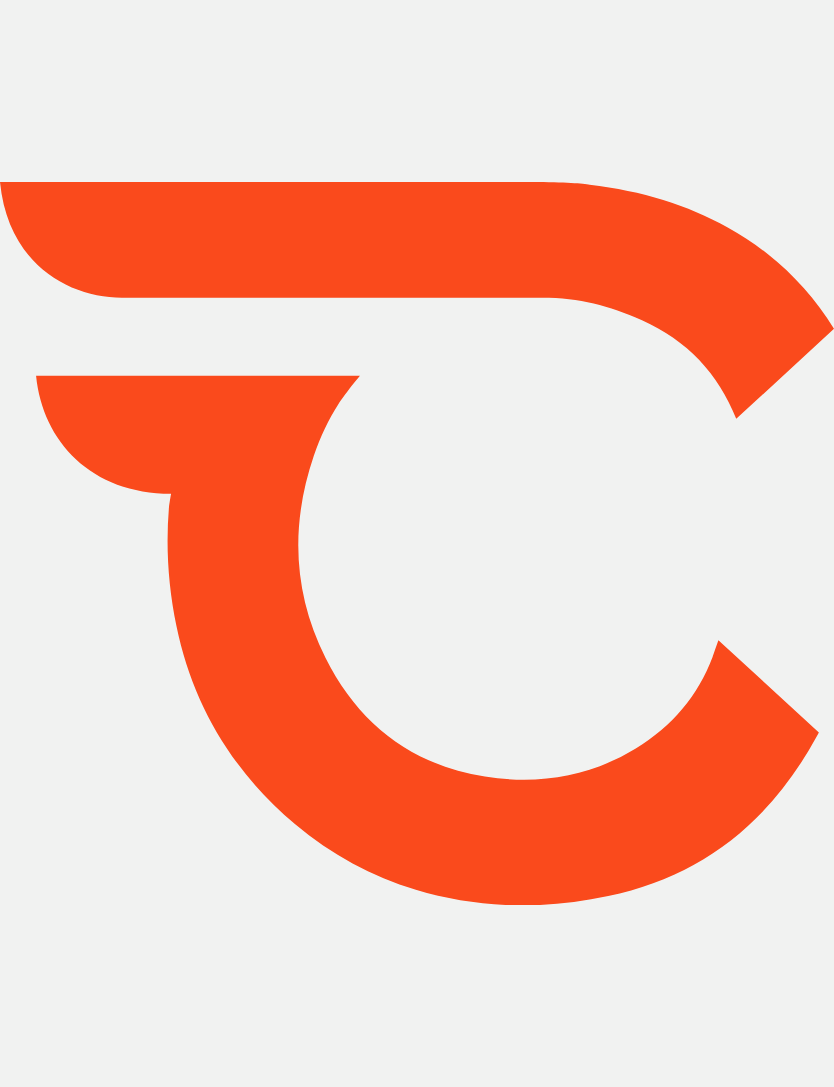 scroll, scrollTop: 0, scrollLeft: 0, axis: both 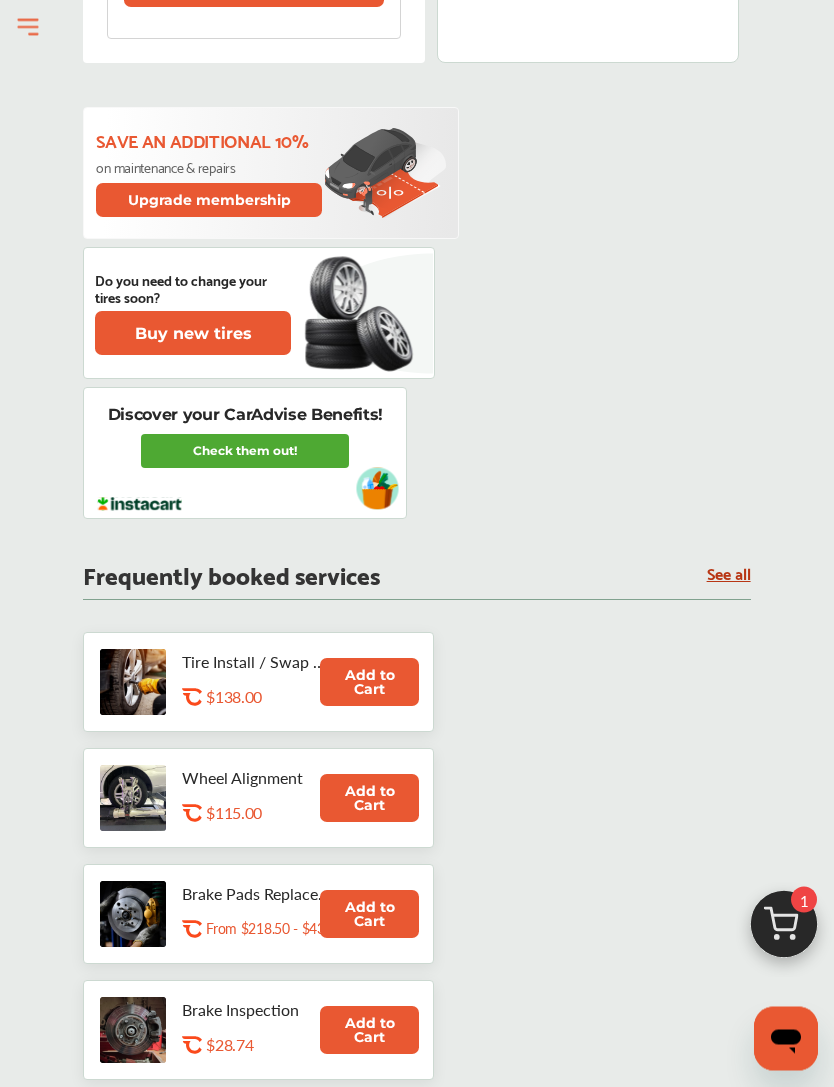 click on "Check them out!" at bounding box center [245, 452] 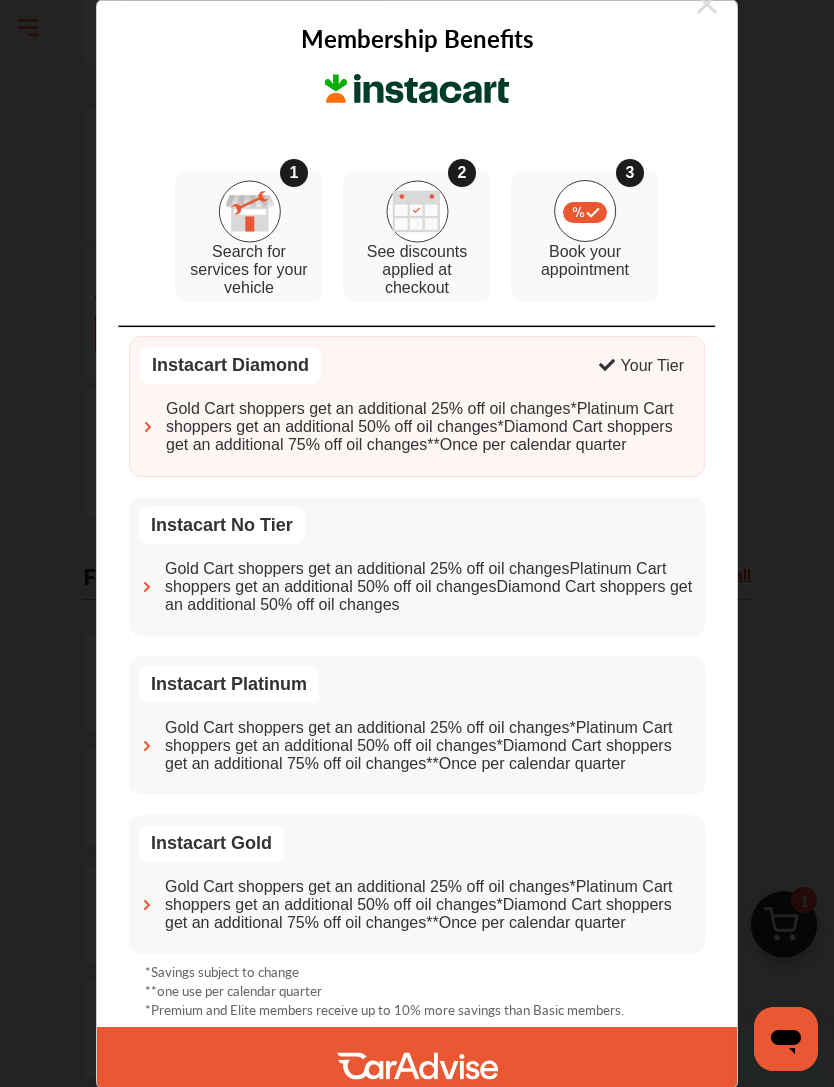 scroll, scrollTop: 21, scrollLeft: 0, axis: vertical 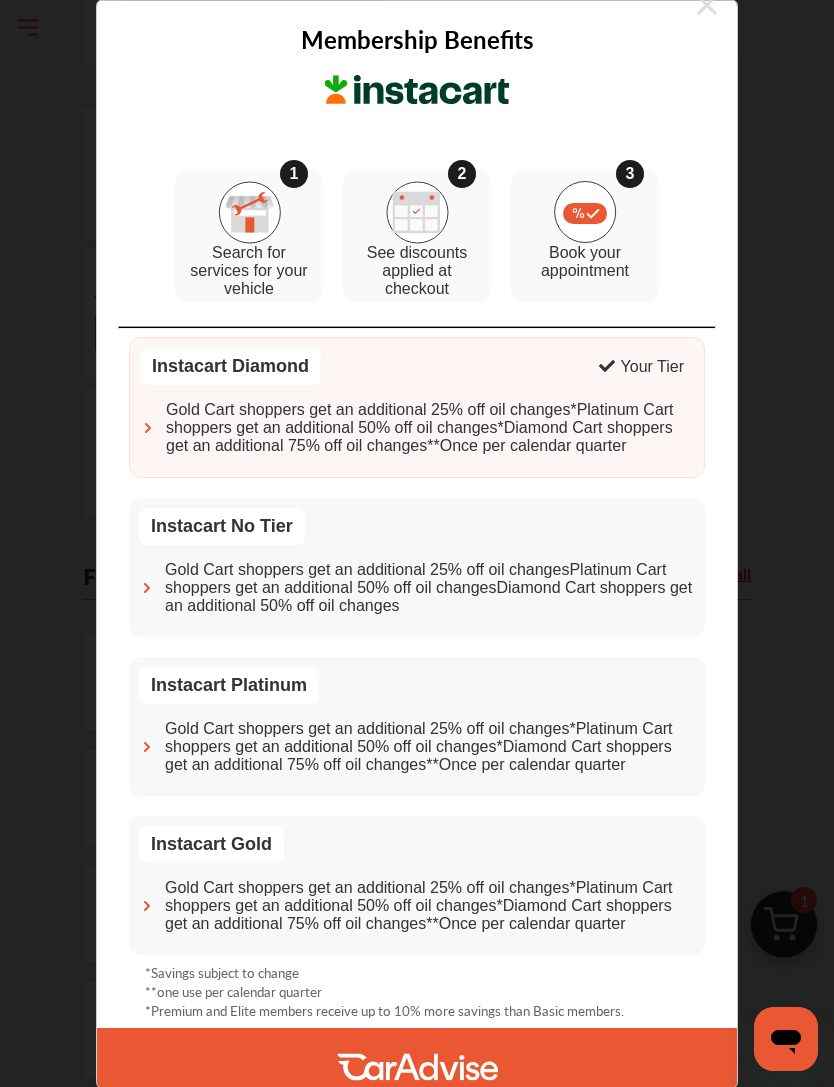 click at bounding box center [417, 1067] 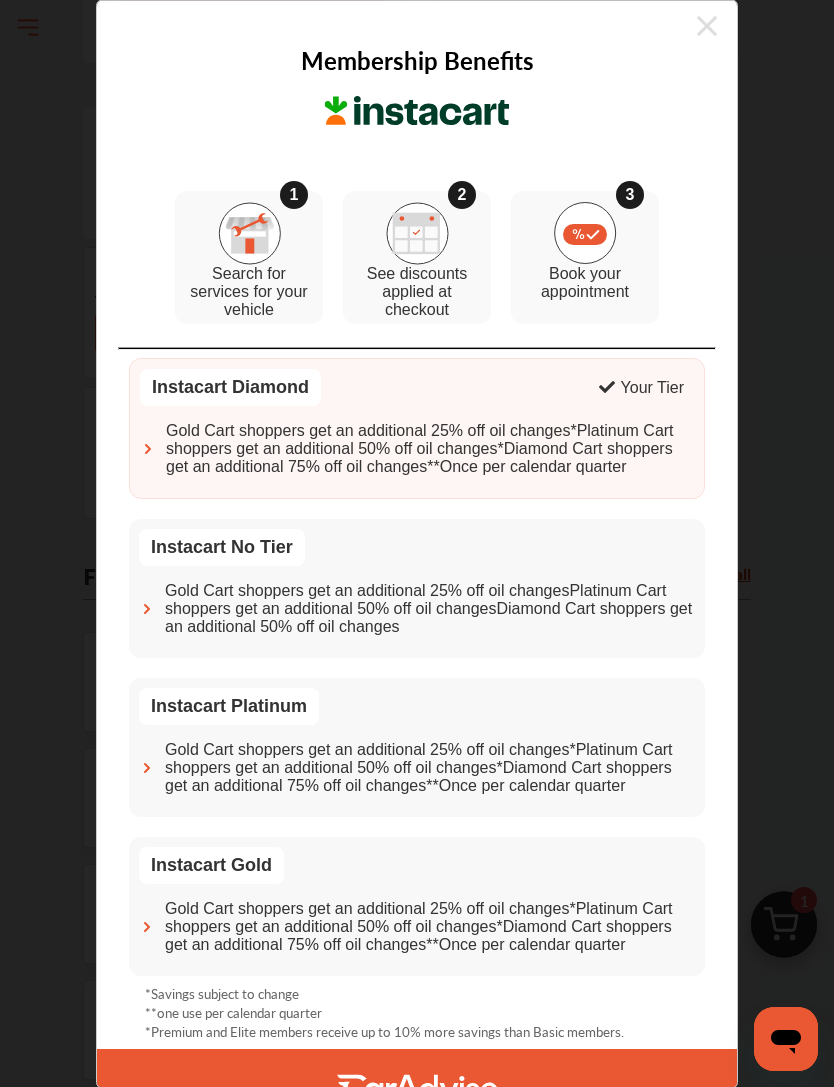 scroll, scrollTop: 0, scrollLeft: 0, axis: both 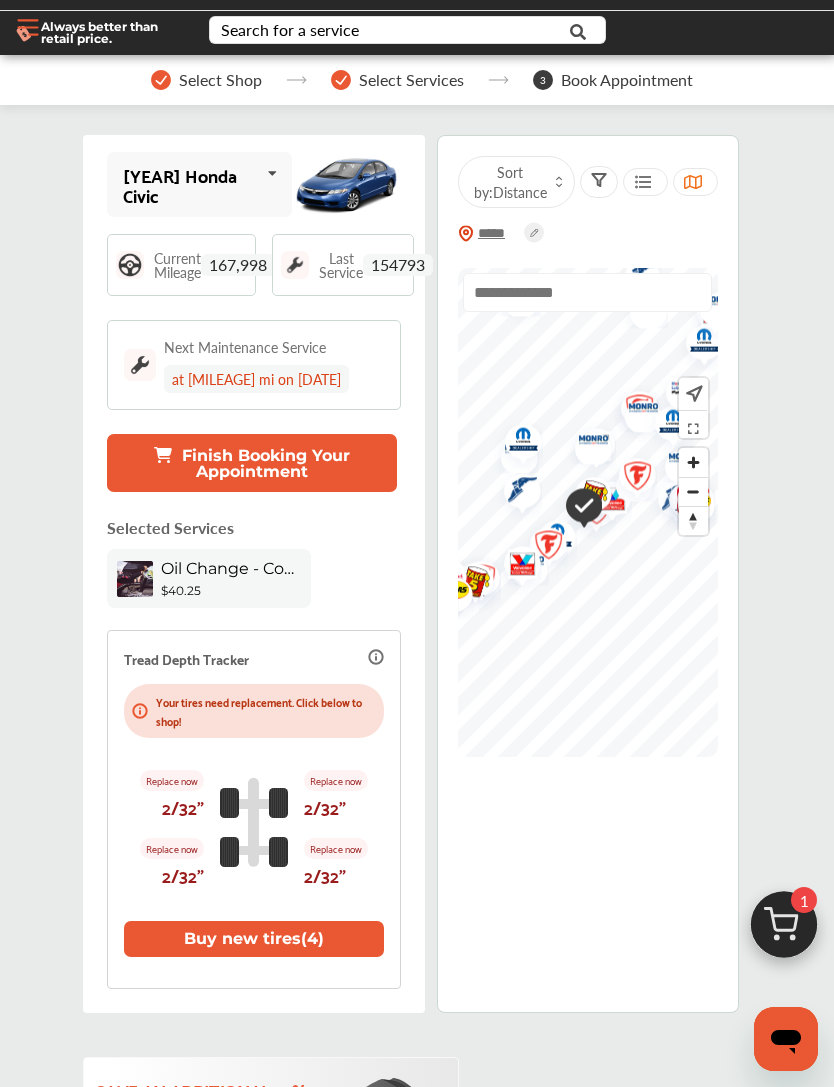 click on "Finish Booking Your Appointment" at bounding box center (252, 463) 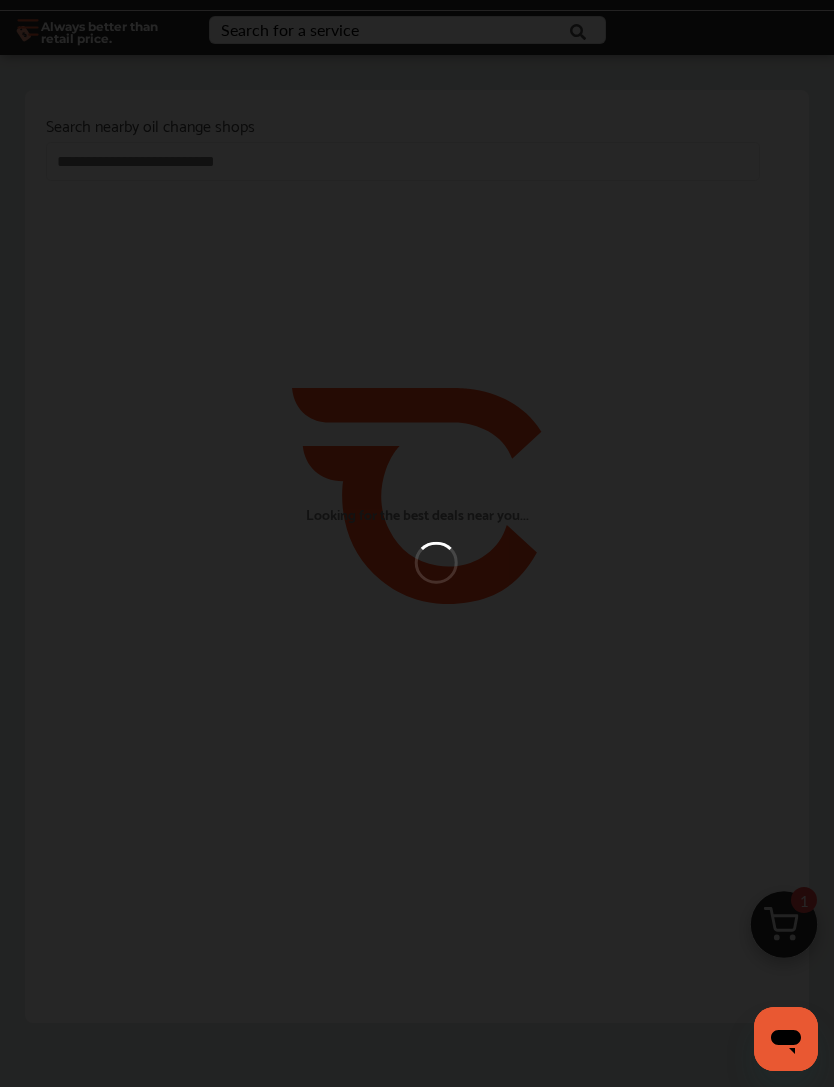 scroll, scrollTop: 0, scrollLeft: 0, axis: both 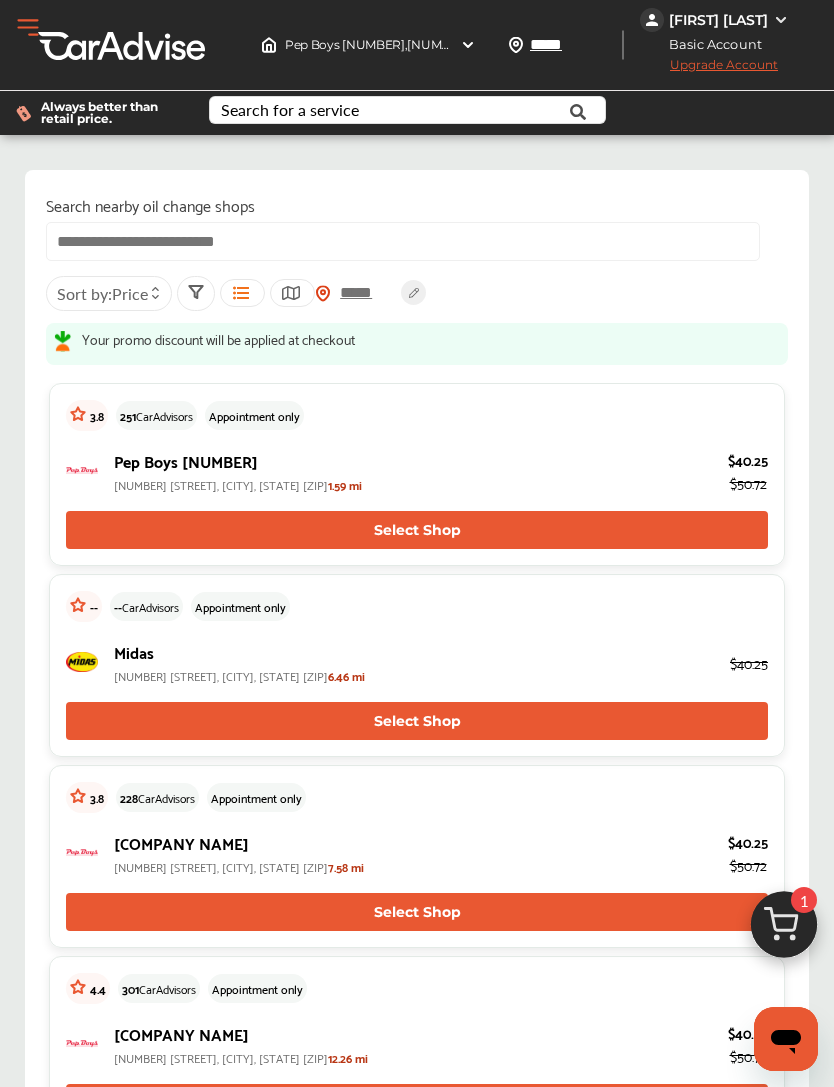 click on "Select Shop" at bounding box center (417, 530) 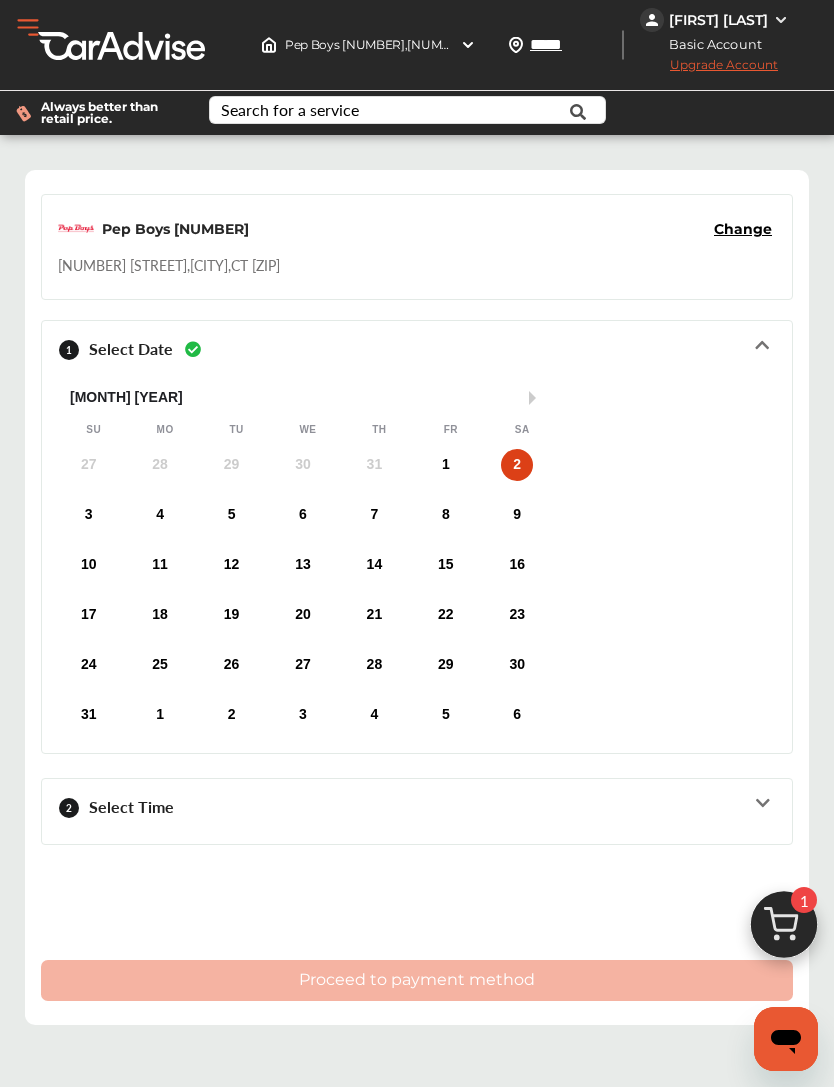 click on "2 Select Time" at bounding box center (417, 811) 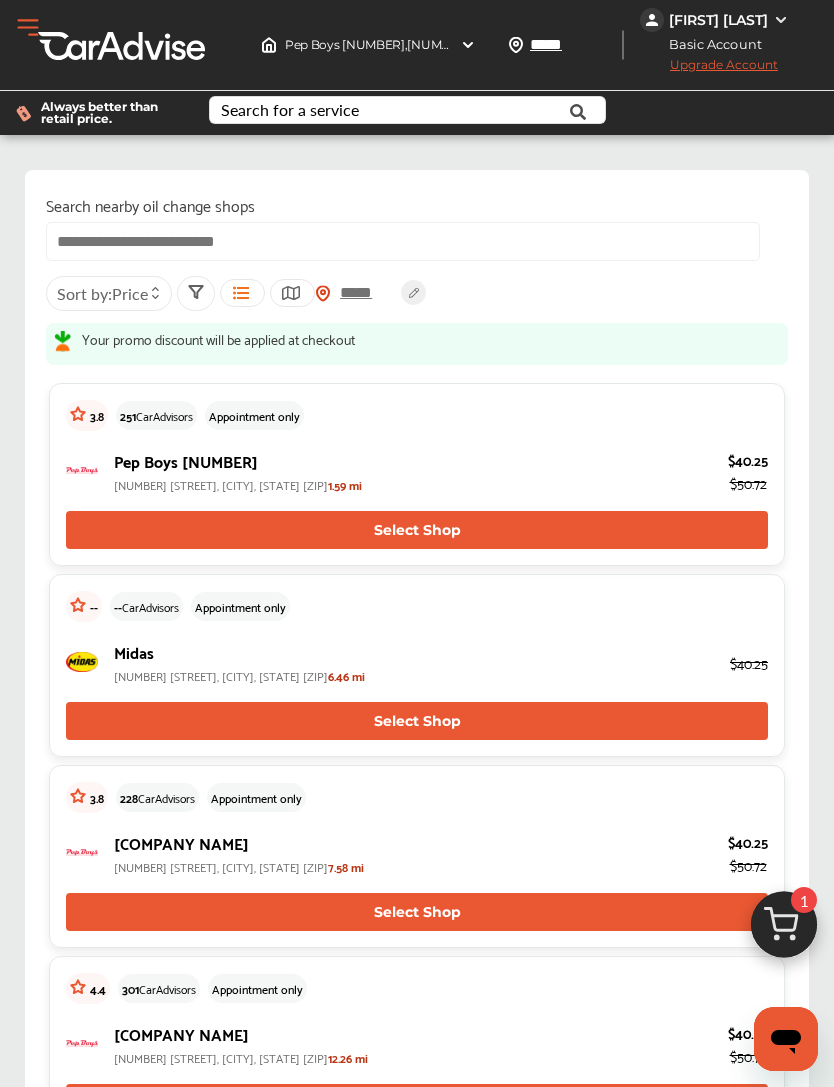 click on "Select Shop" at bounding box center (417, 530) 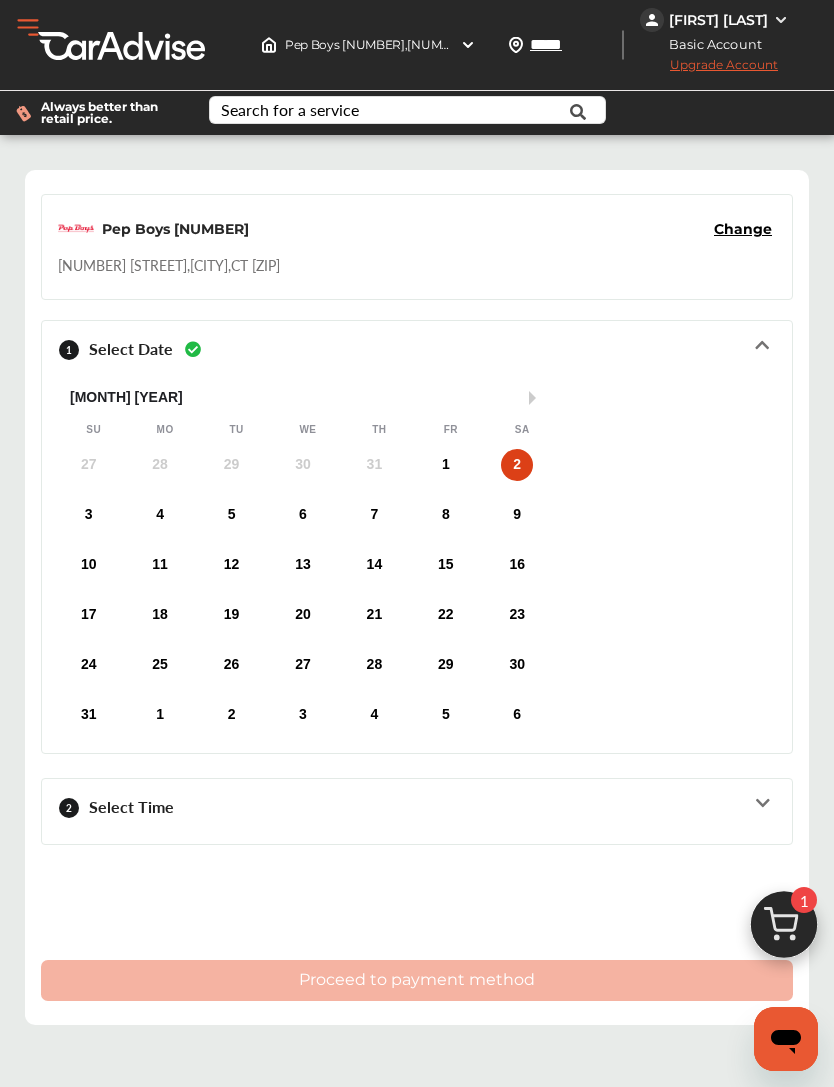click at bounding box center (417, 823) 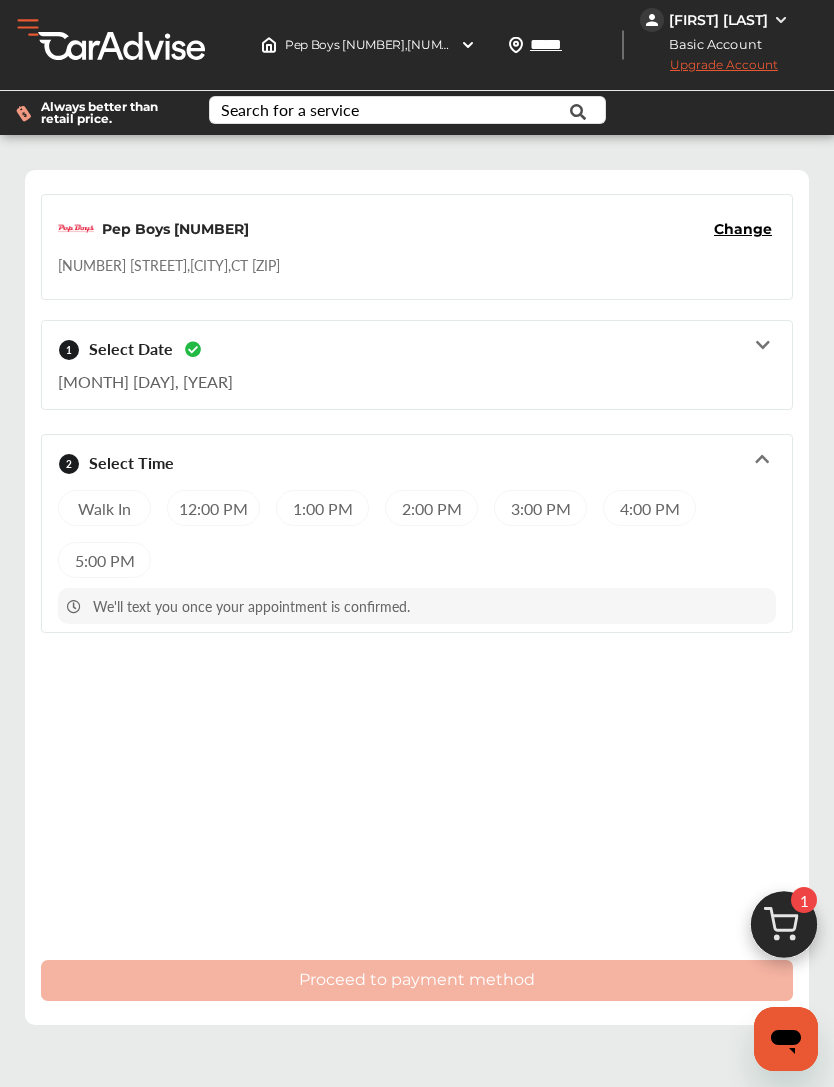 click on "[DAY], [MONTH] [DAY], [YEAR]" at bounding box center (417, 365) 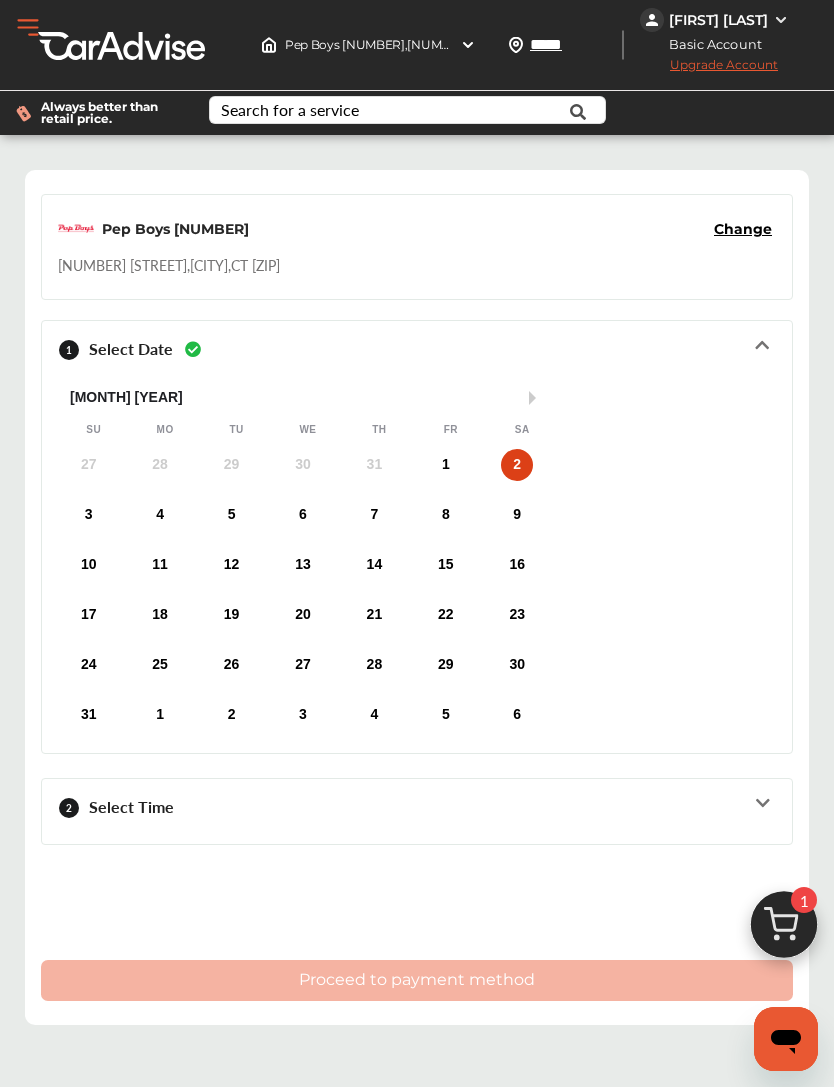 click on "3" at bounding box center [89, 515] 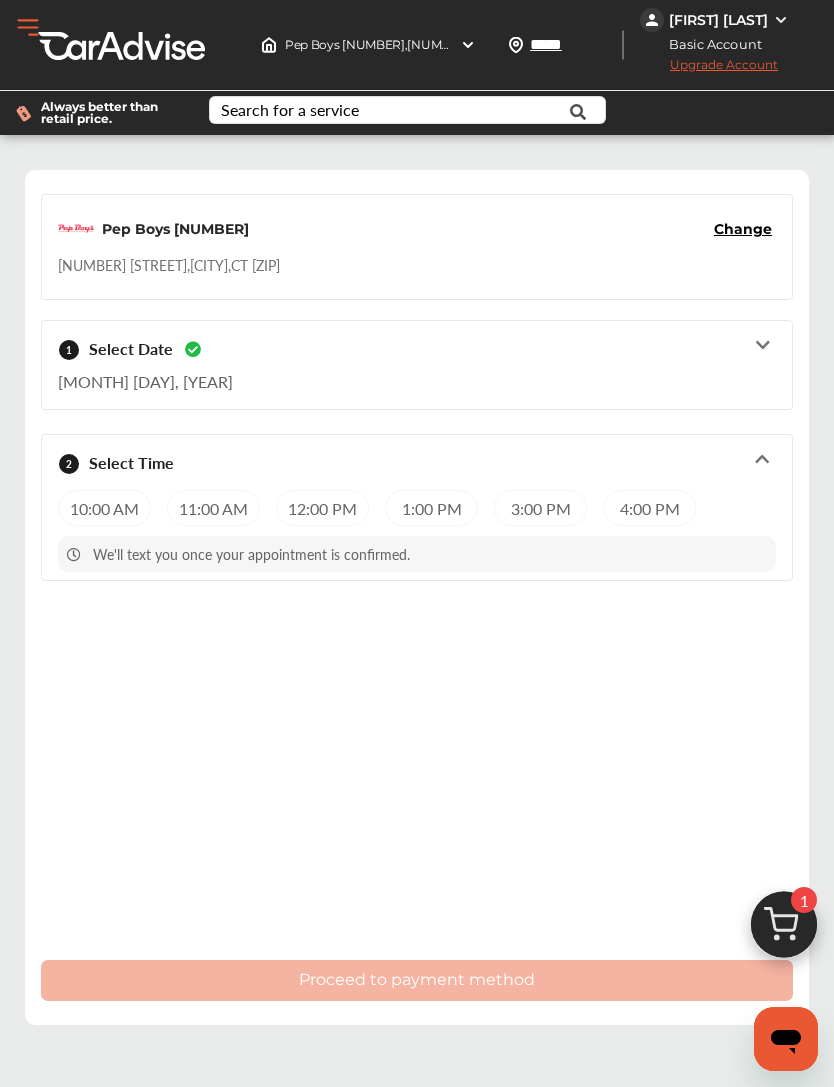 click on "[MONTH] [DAY], [YEAR]" at bounding box center [417, 376] 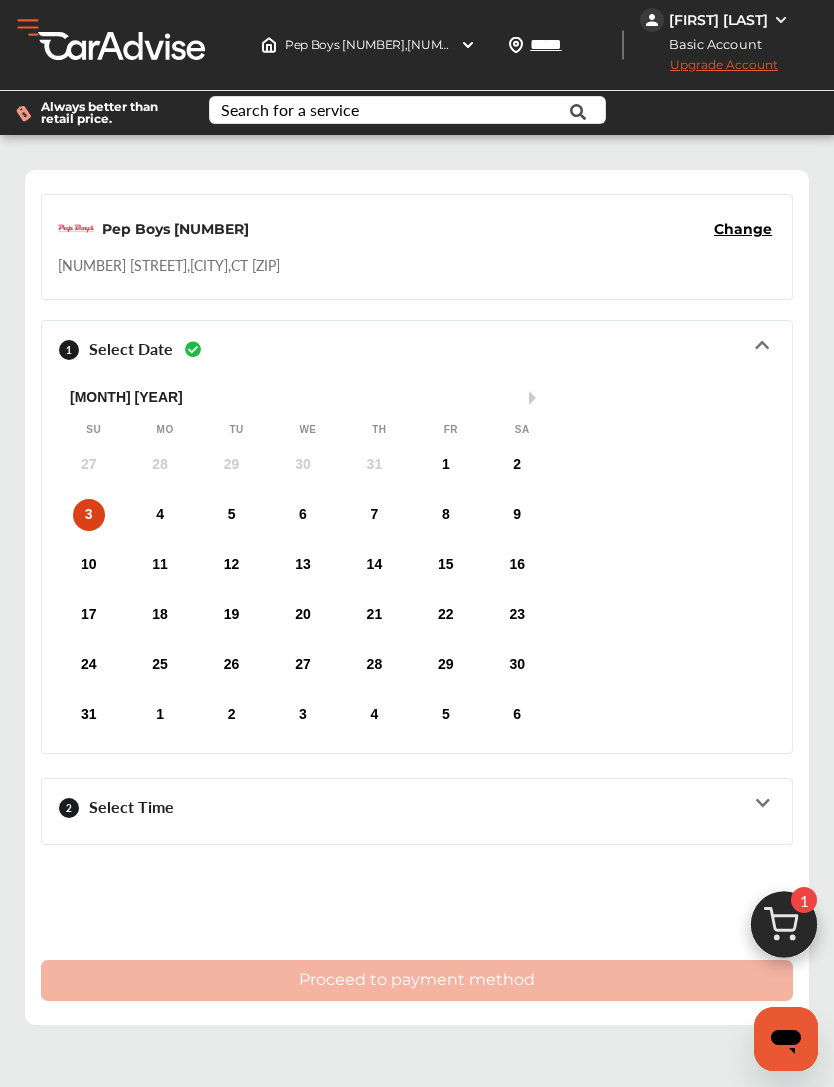 click on "2" at bounding box center [517, 465] 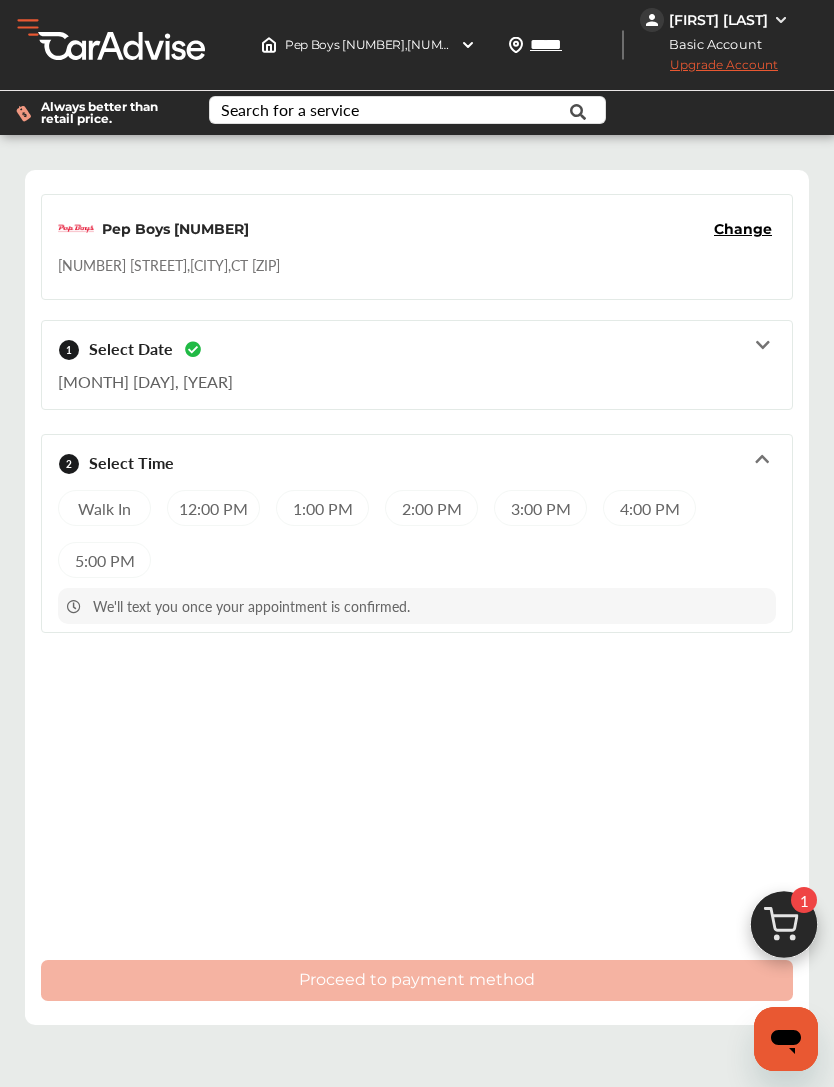 click on "12:00 PM" at bounding box center (213, 508) 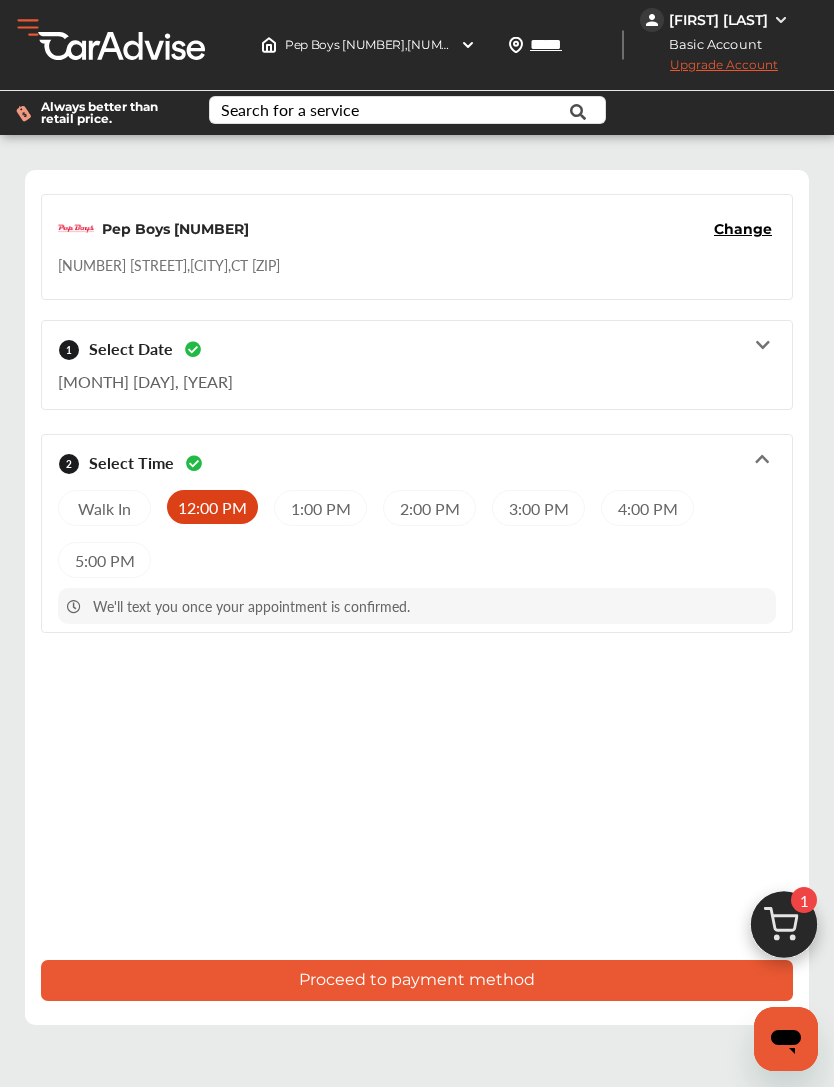 click on "Proceed to payment method" at bounding box center (417, 980) 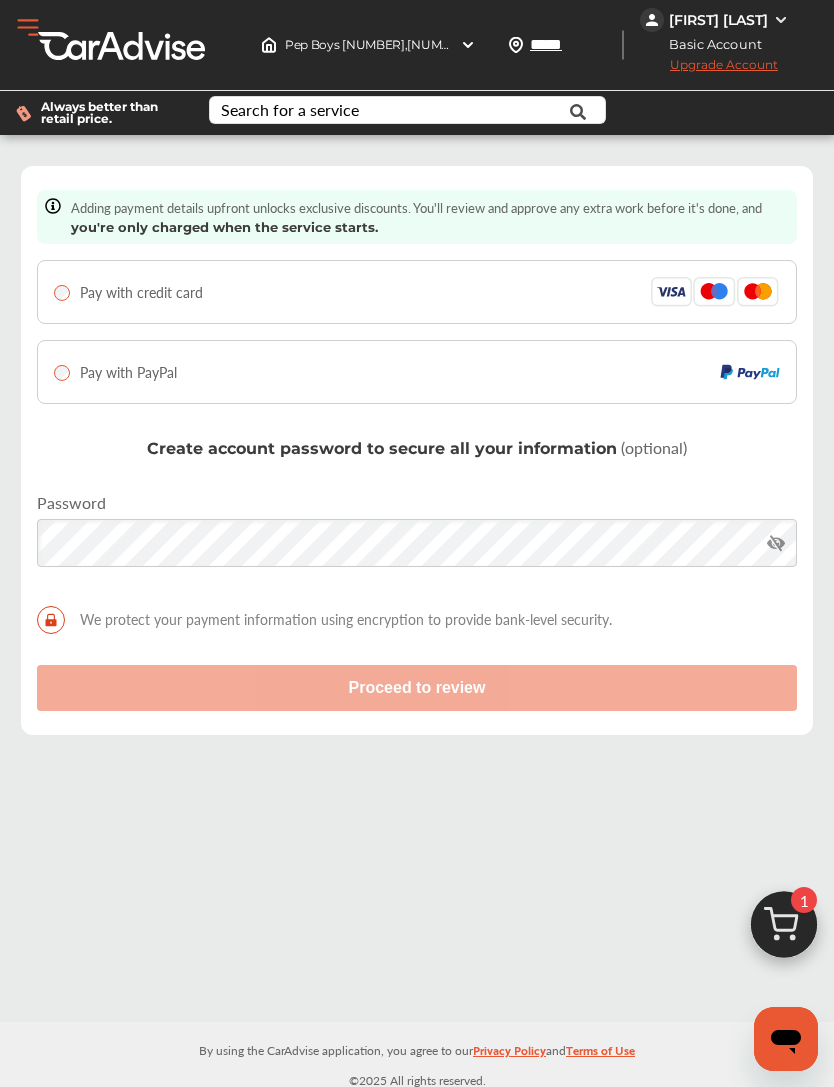 click on "Pay with credit card" at bounding box center (141, 292) 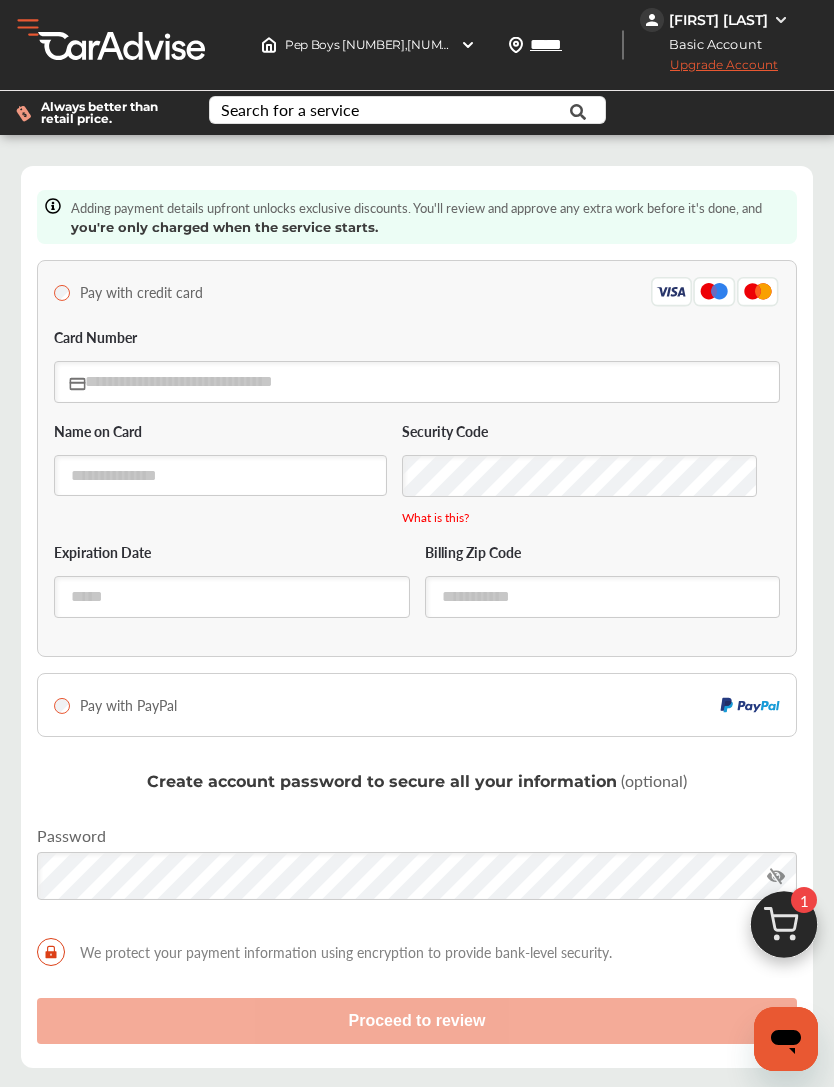 click on "Pay with credit card" at bounding box center (417, 292) 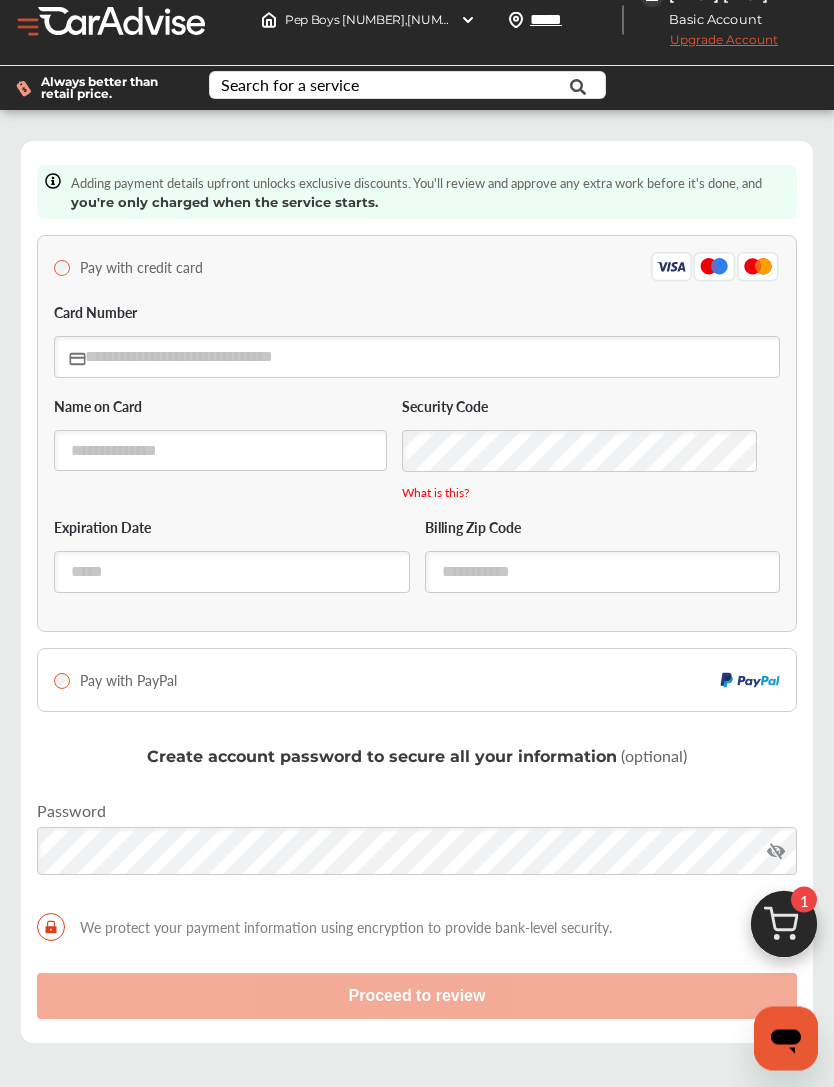 scroll, scrollTop: 30, scrollLeft: 0, axis: vertical 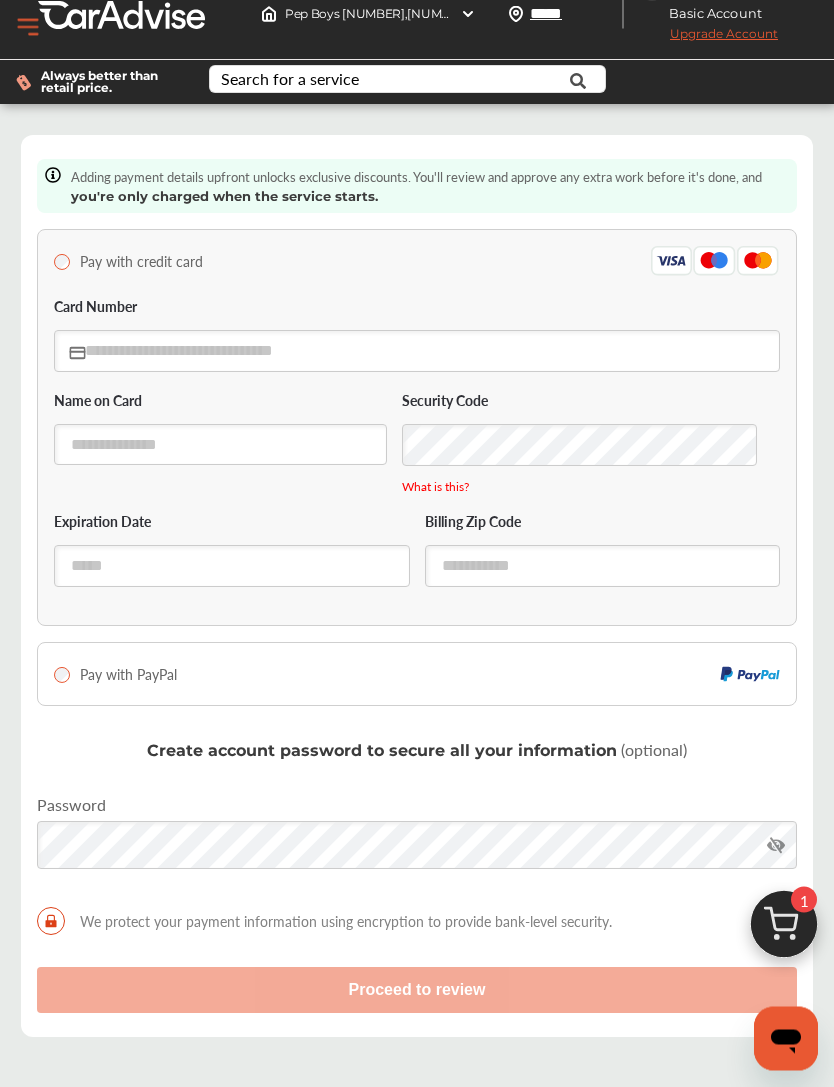 click on "Adding payment details upfront unlocks exclusive discounts. You'll review and approve any extra work before it's done, and you're only charged when the service starts. Pay with credit card Card Number Name on Card Security Code What is this? Expiration Date Billing Zip Code Pay with PayPal Create account password to secure all your information (optional) Password We protect your payment information using encryption to provide bank-level security. Proceed to review" at bounding box center (417, 587) 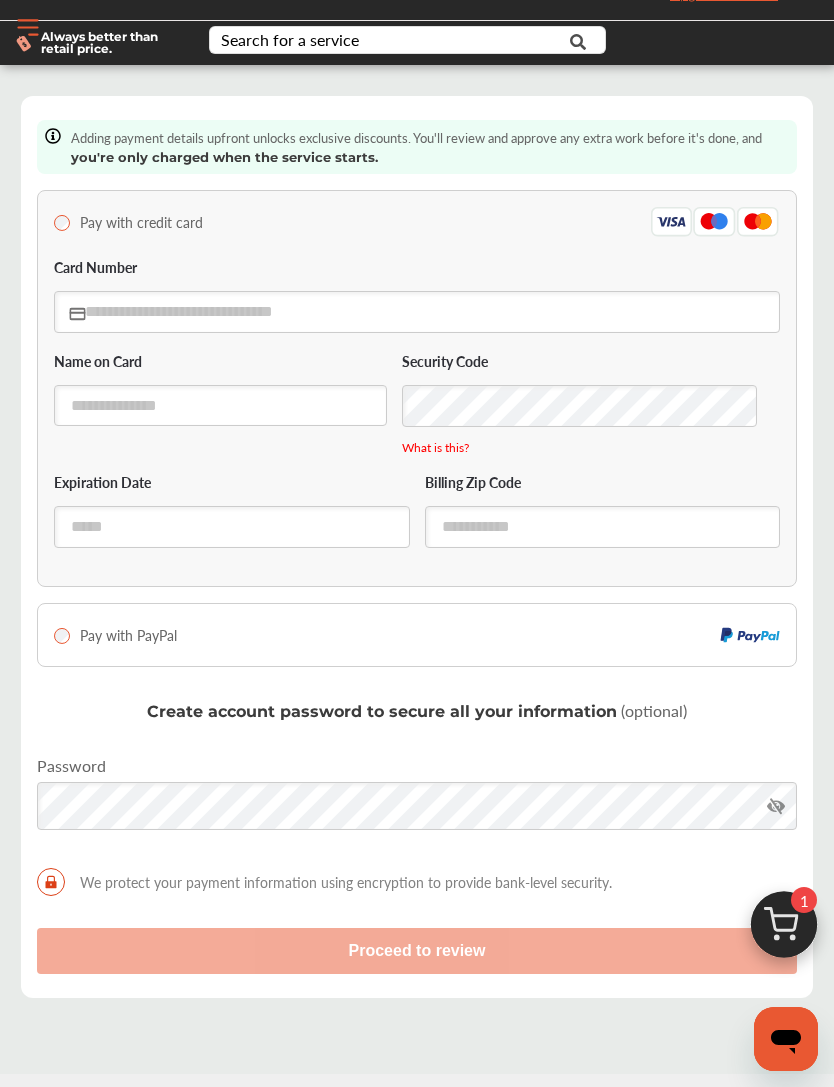 scroll, scrollTop: 0, scrollLeft: 0, axis: both 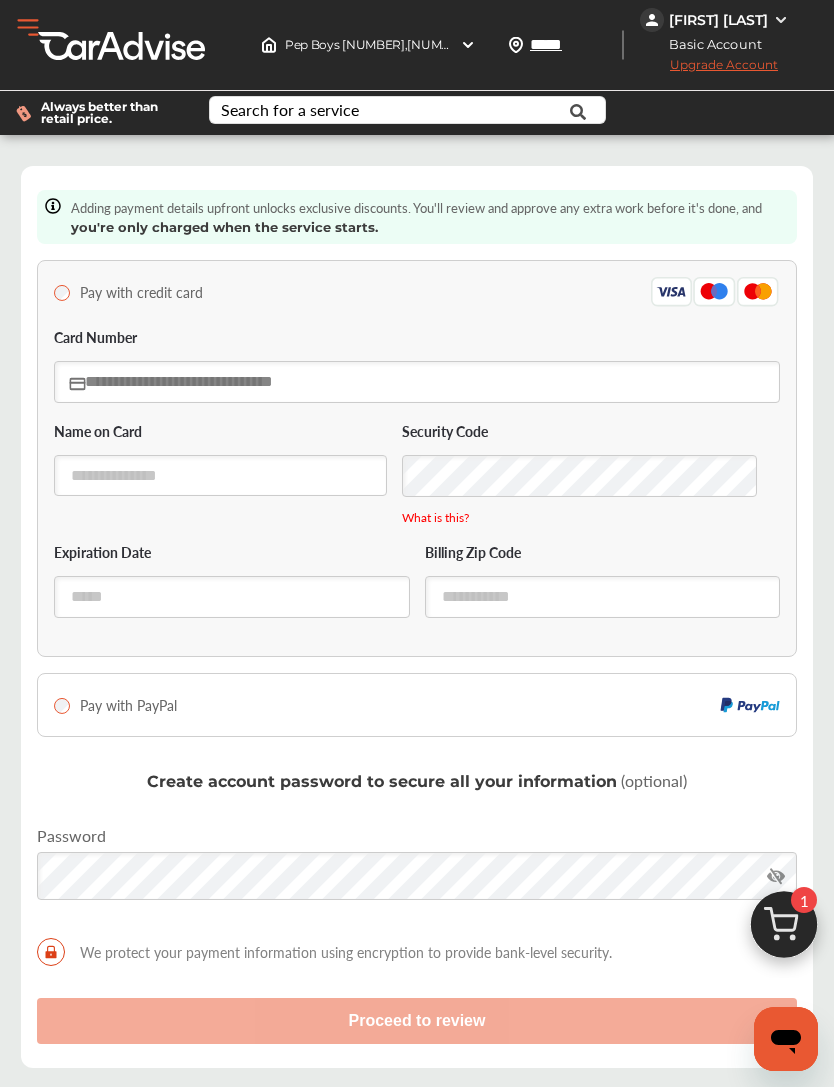 click at bounding box center [417, 381] 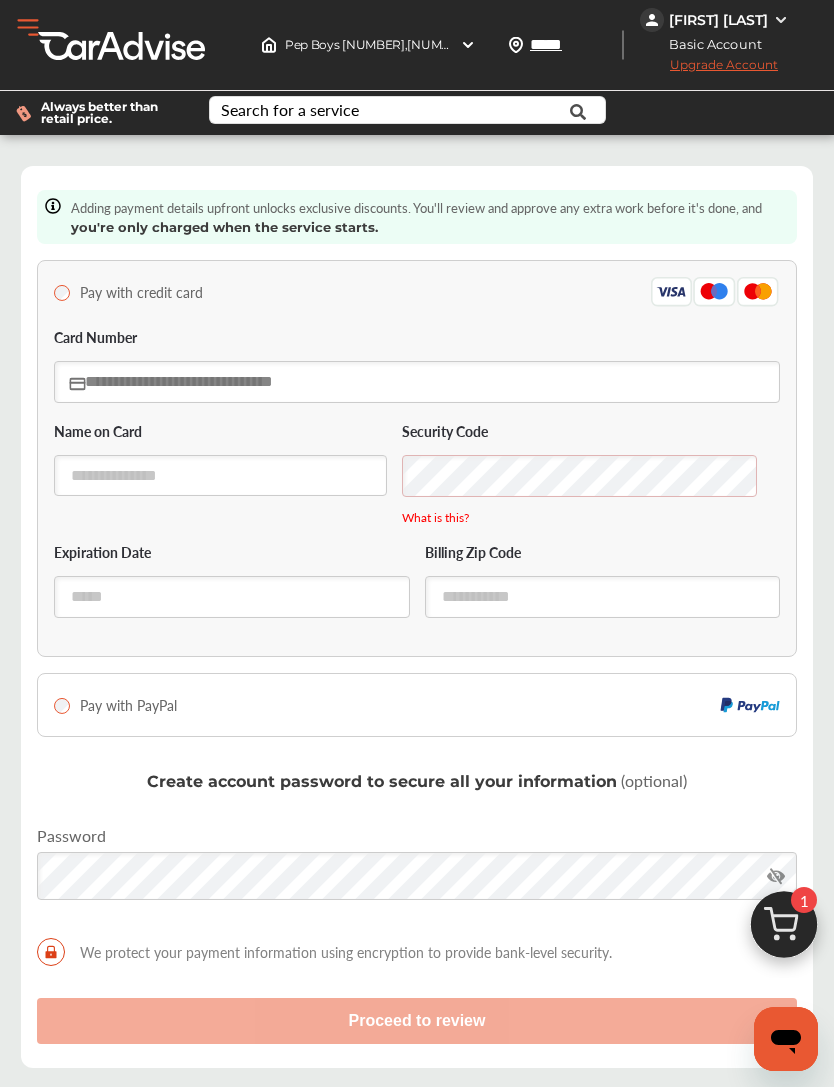 type on "**********" 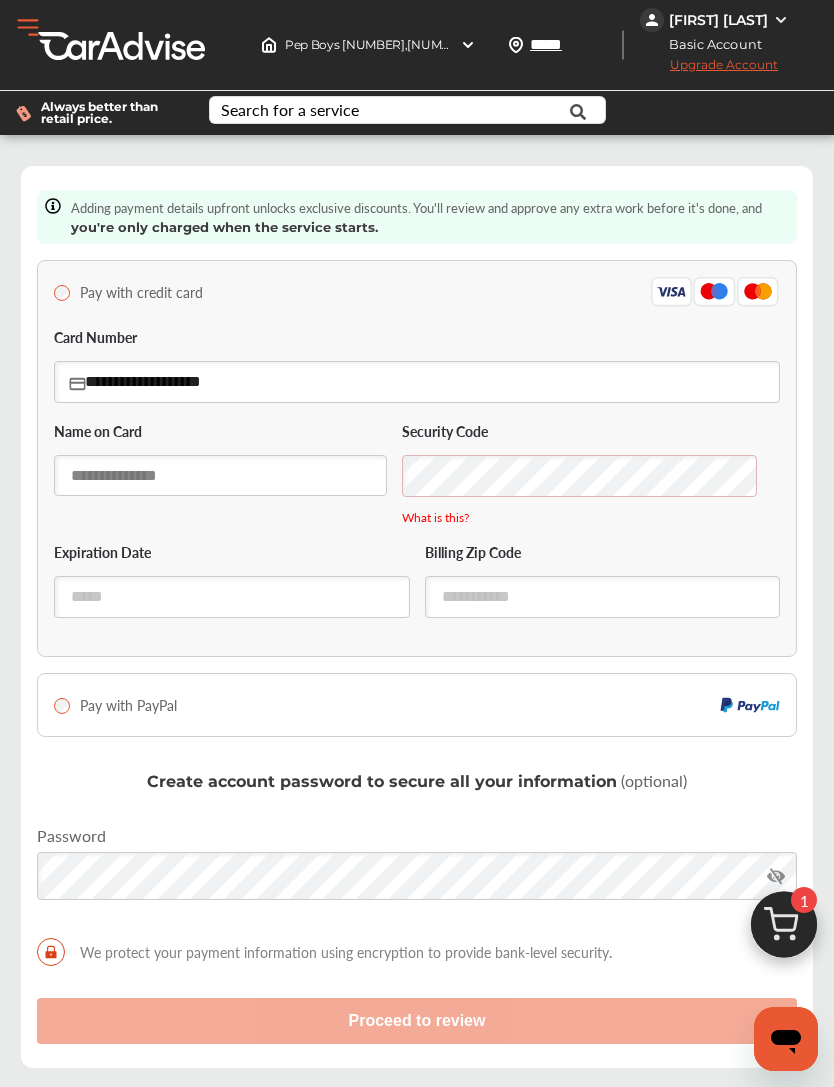 type on "**********" 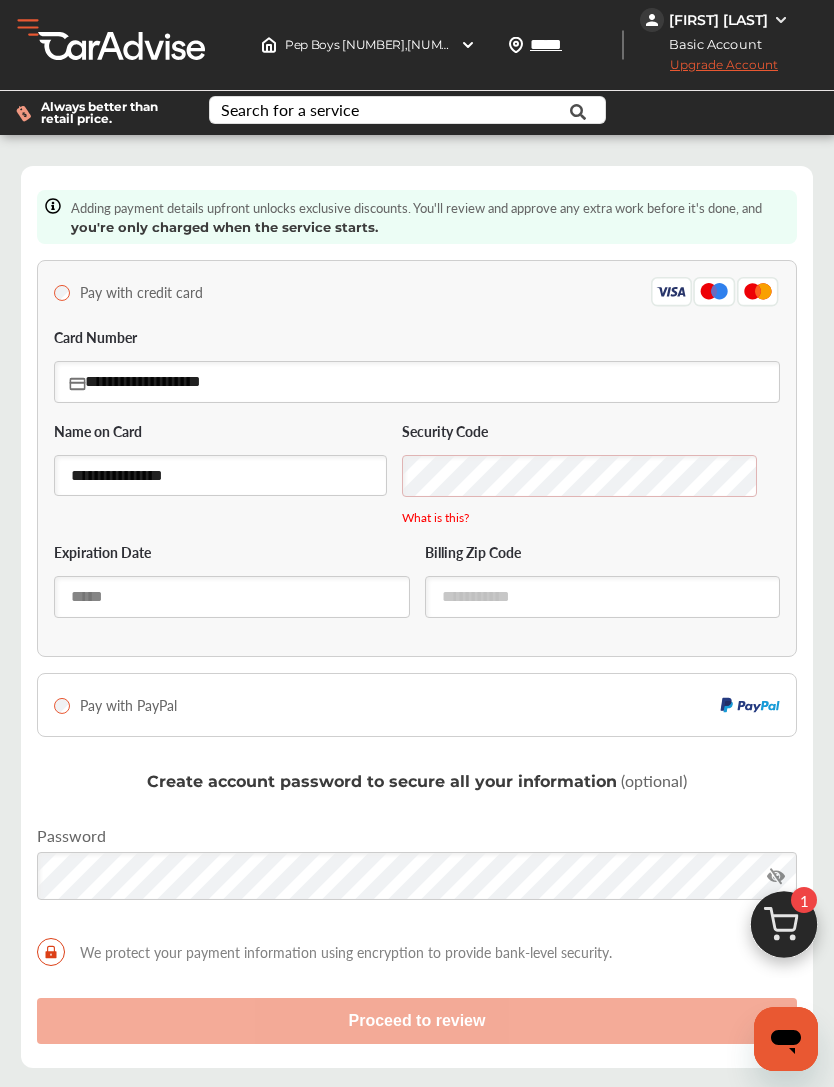 type on "*****" 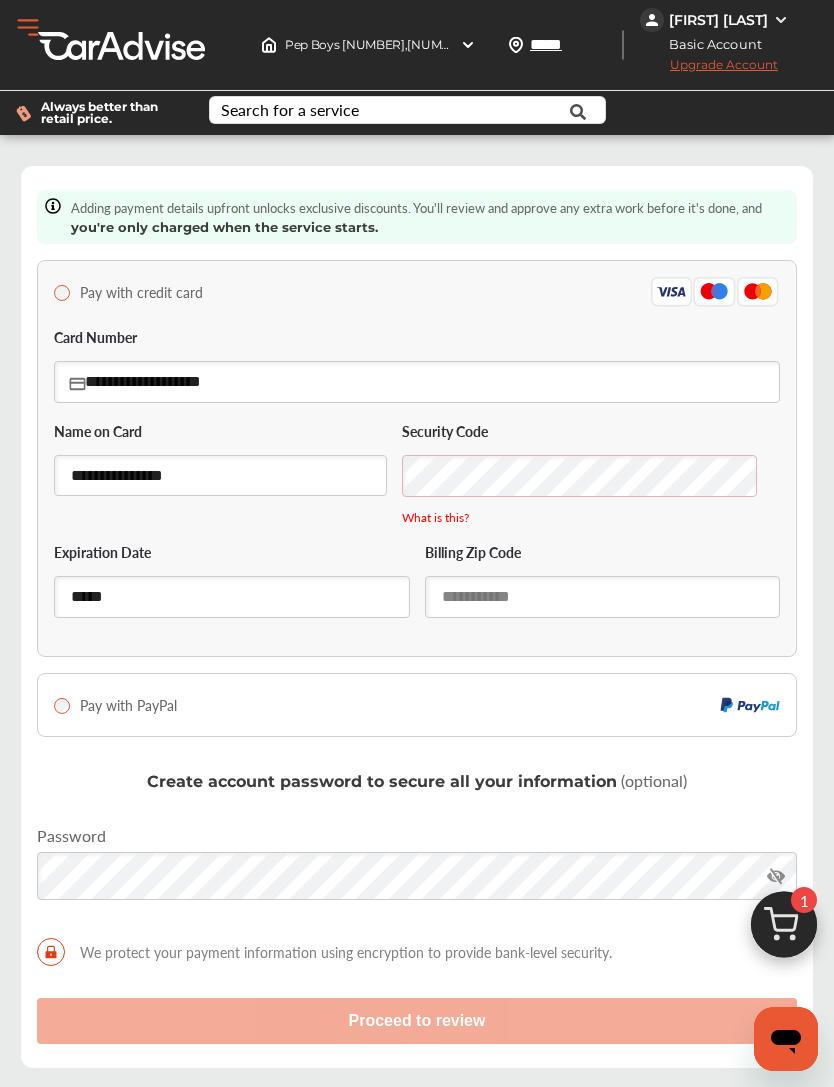 type on "**********" 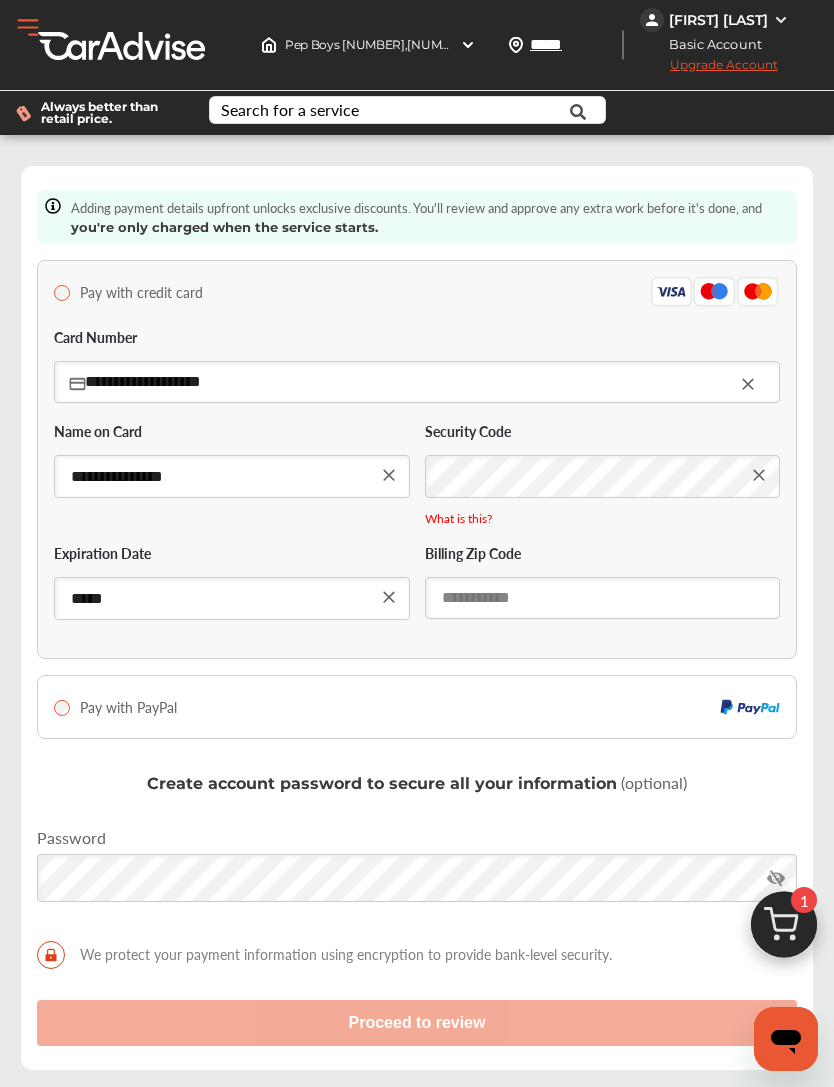 type on "*****" 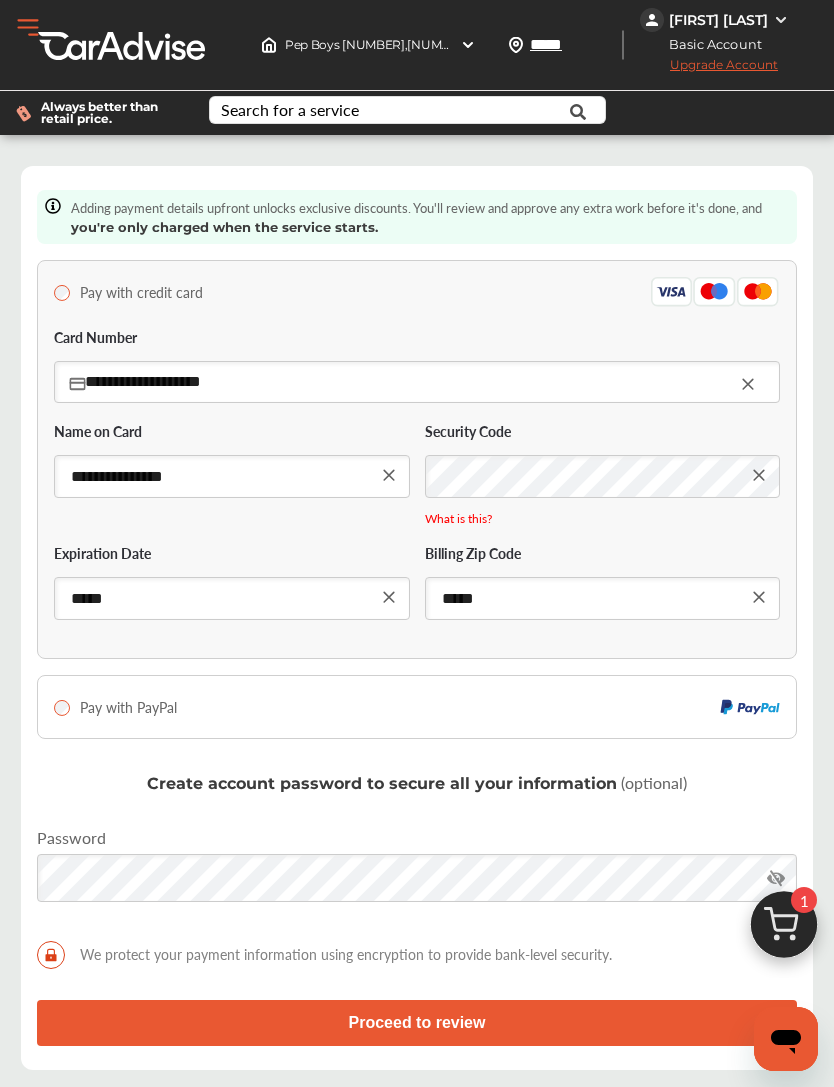 click on "Proceed to review" at bounding box center (417, 1023) 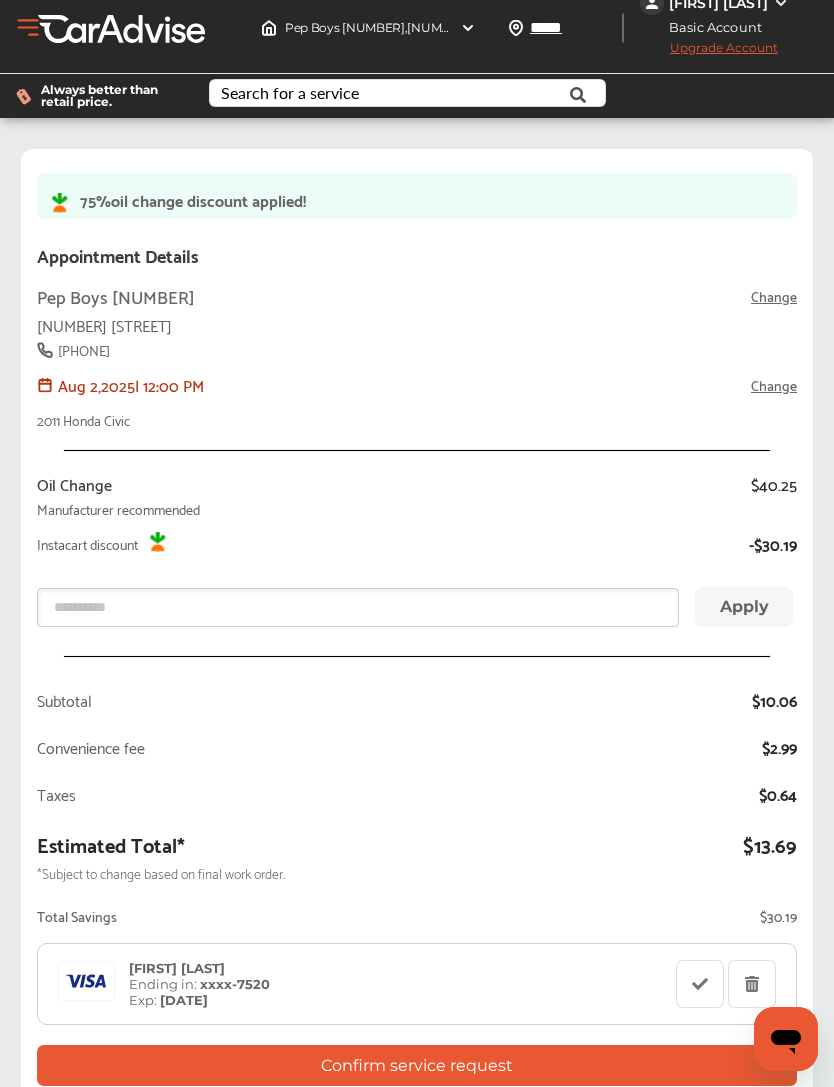 scroll, scrollTop: 0, scrollLeft: 0, axis: both 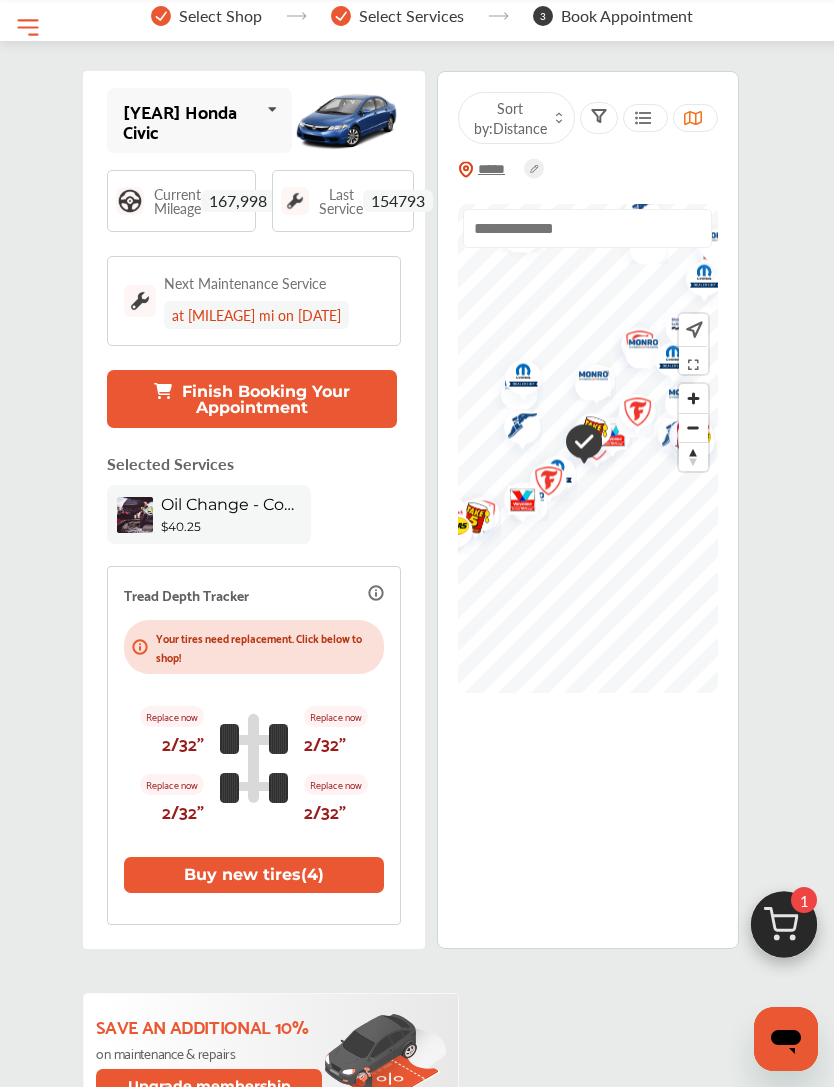 click on "Oil Change - Conventional" at bounding box center [231, 507] 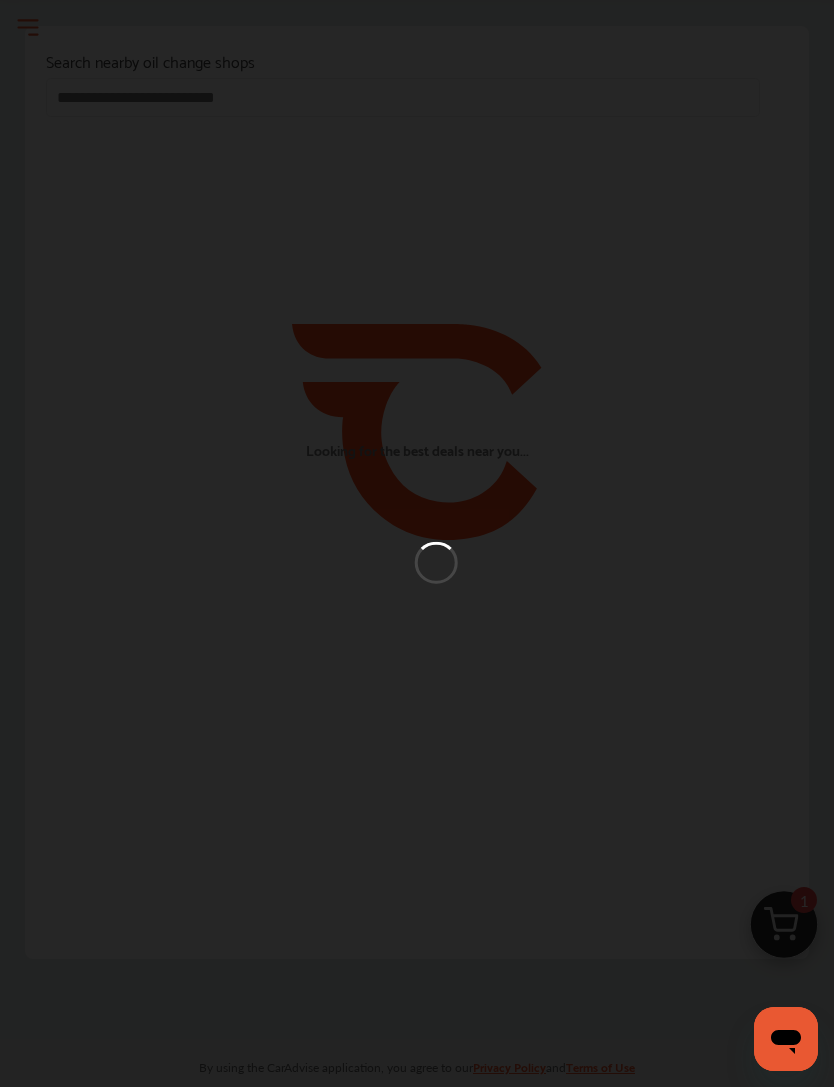scroll, scrollTop: 75, scrollLeft: 0, axis: vertical 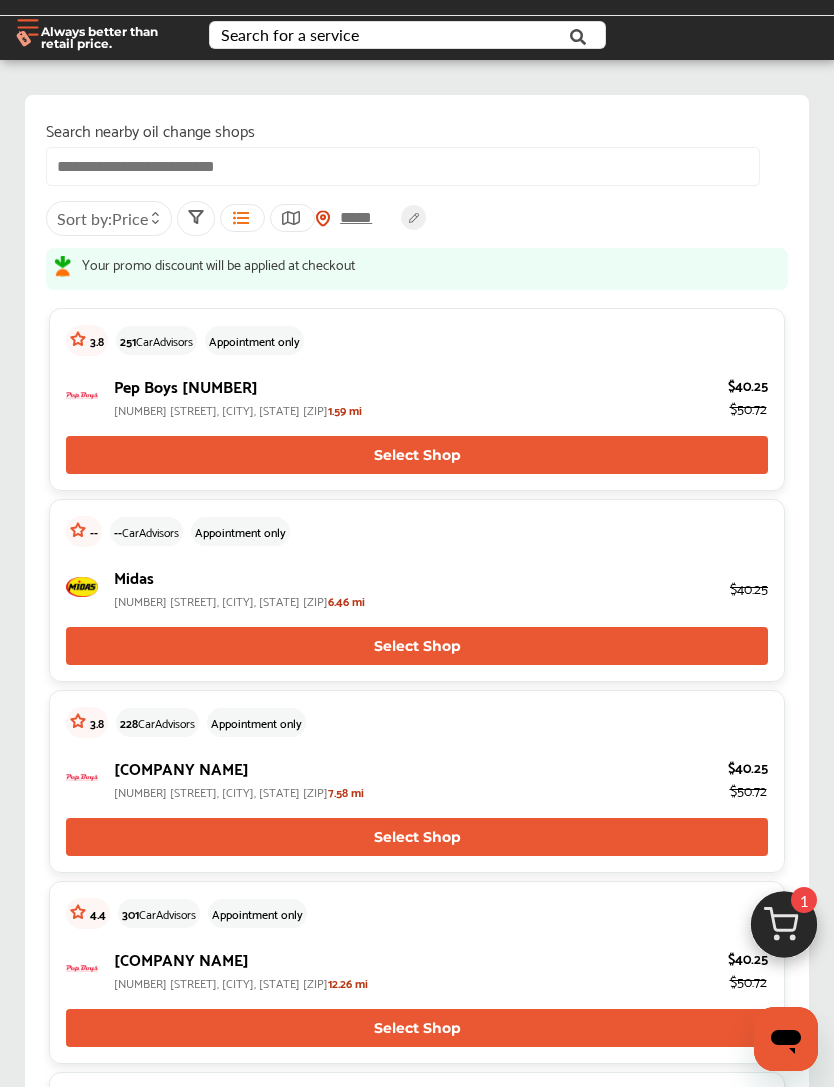 click on "Select Shop" at bounding box center (417, 455) 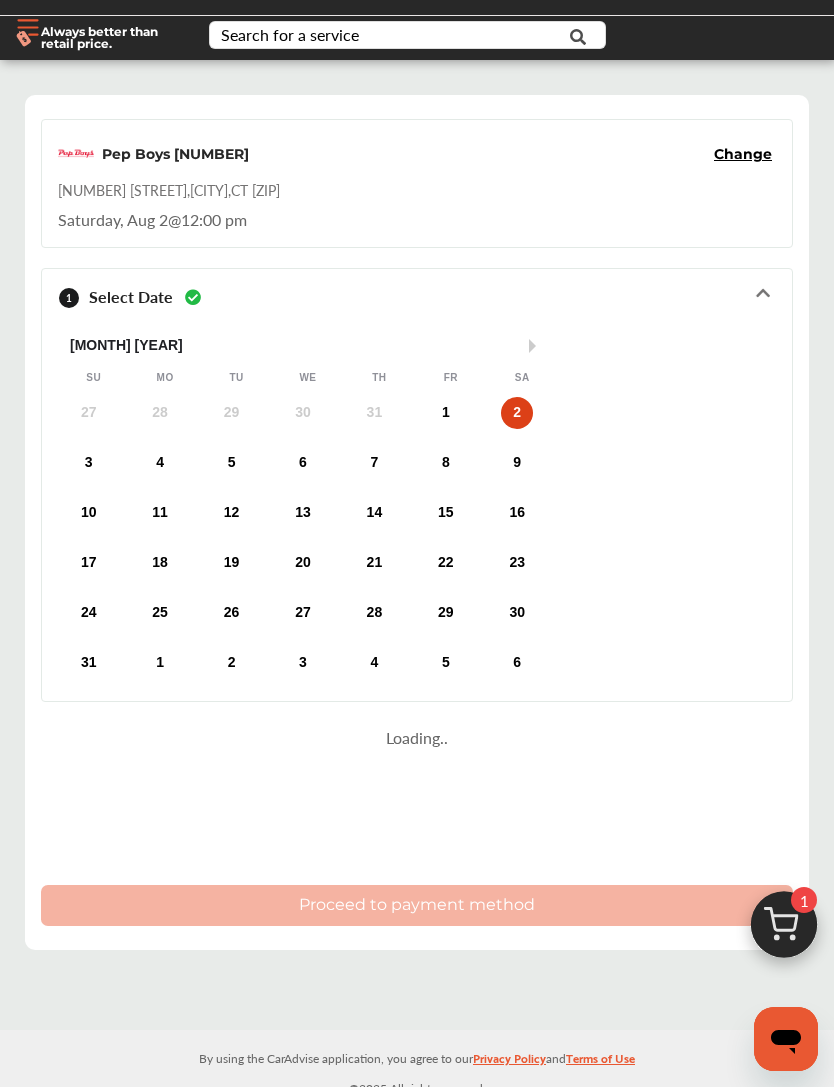 scroll, scrollTop: 0, scrollLeft: 0, axis: both 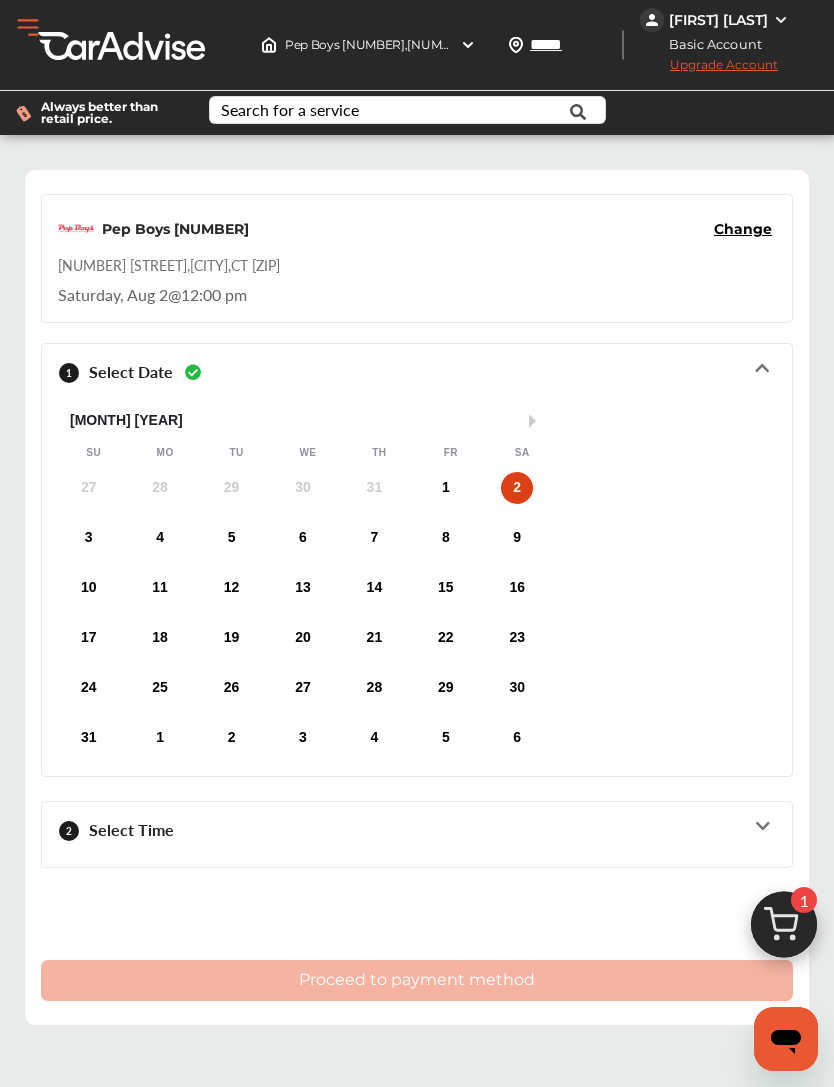 click at bounding box center [417, 846] 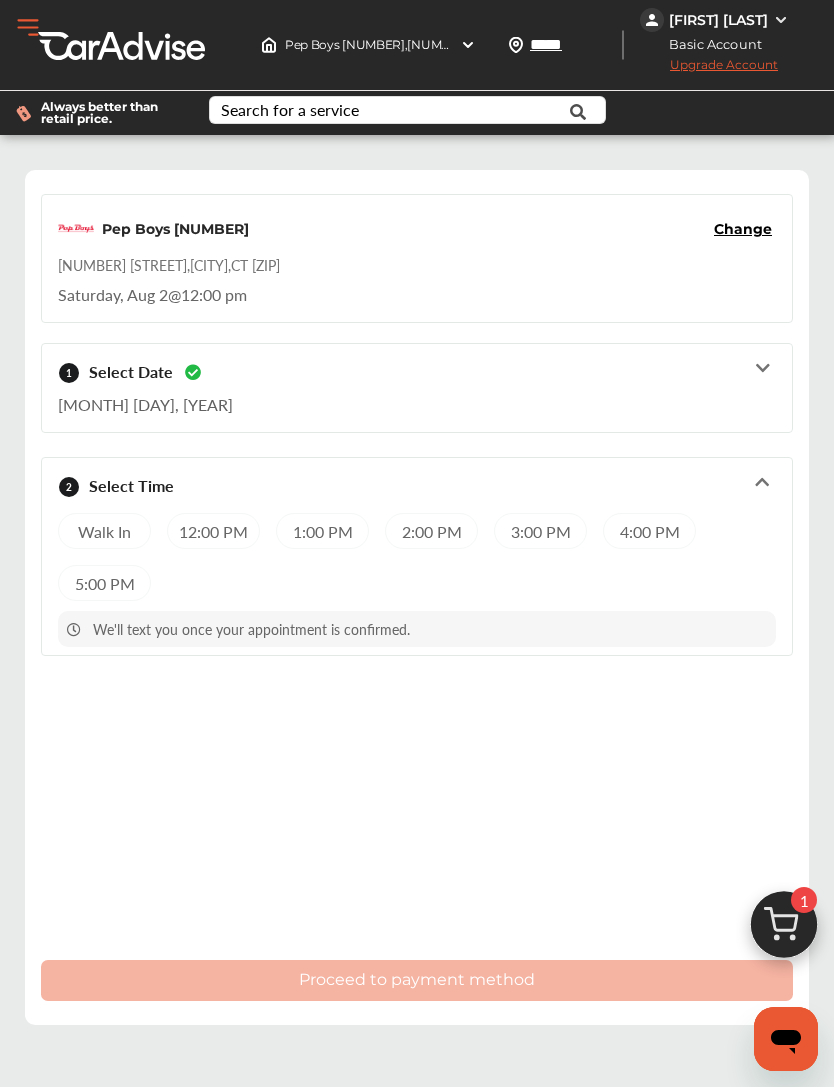 click on "12:00 PM" at bounding box center [213, 531] 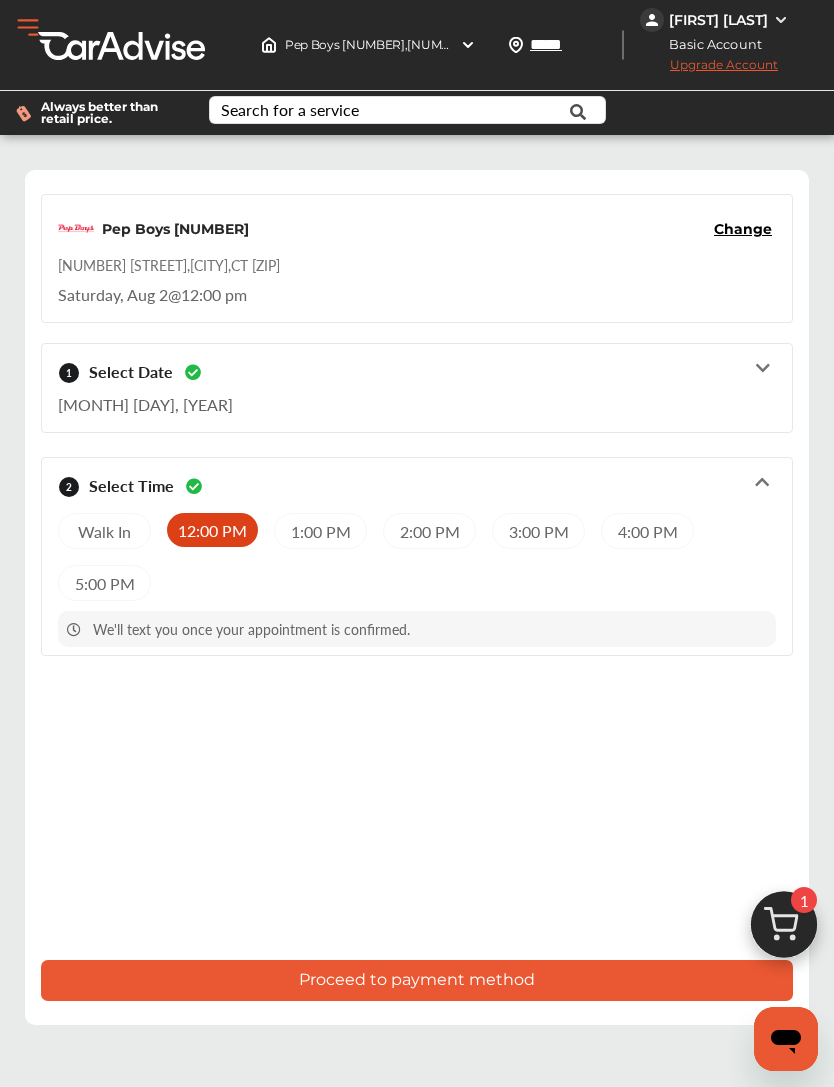click on "Proceed to payment method" at bounding box center (417, 980) 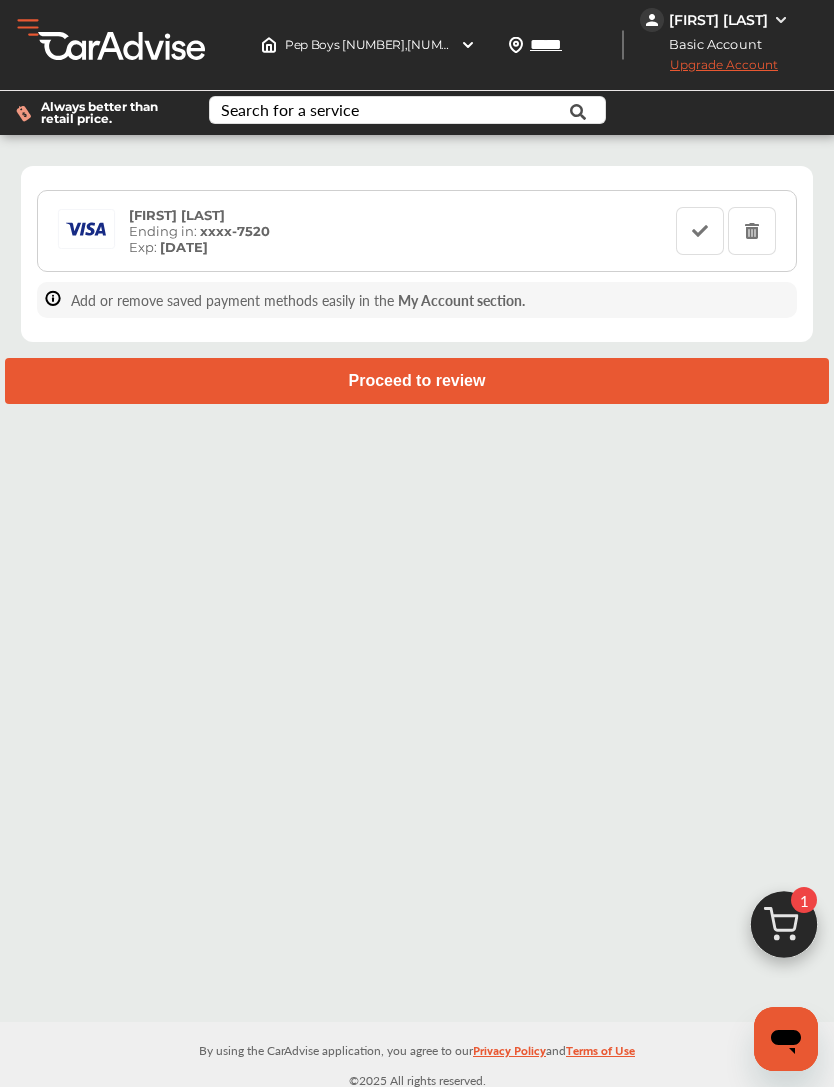 click on "Proceed to review" at bounding box center (417, 381) 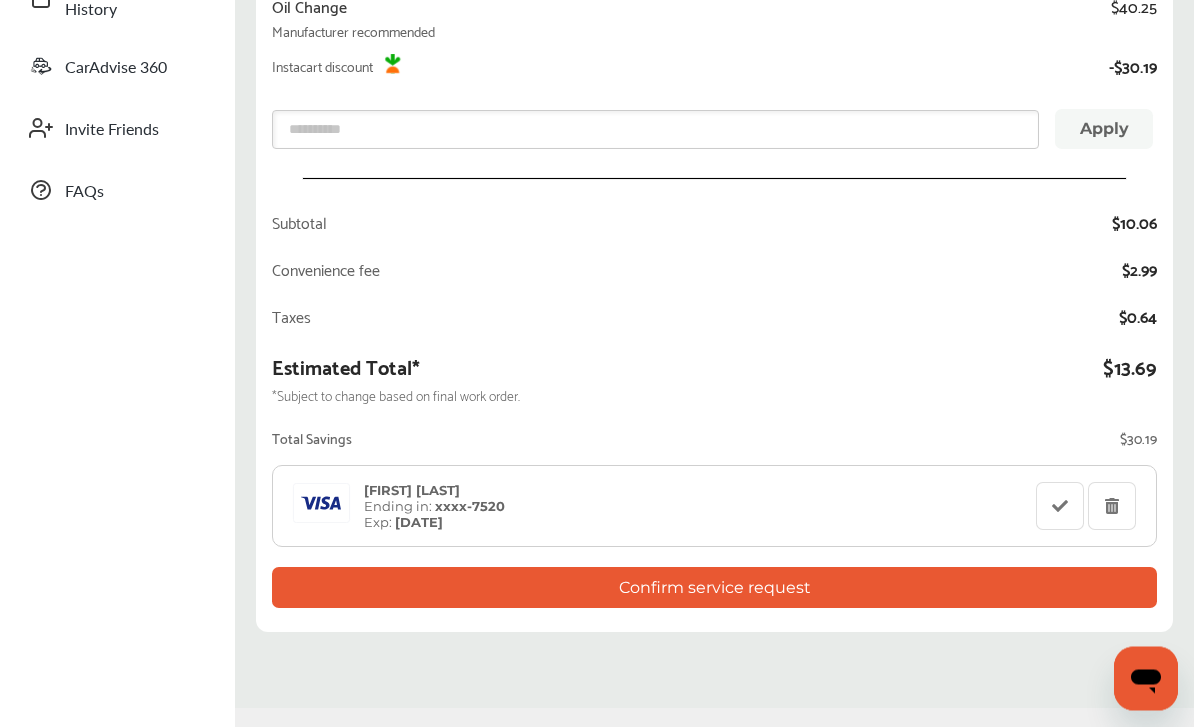 scroll, scrollTop: 495, scrollLeft: 0, axis: vertical 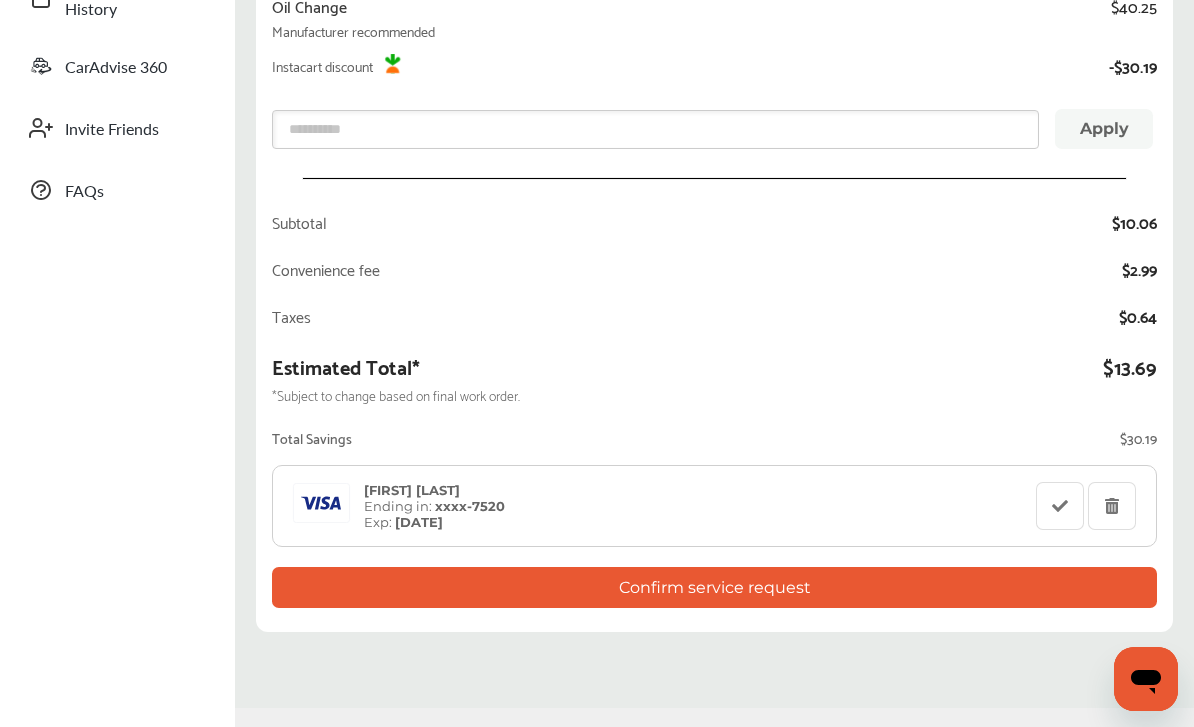 click on "Confirm service request" at bounding box center [714, 587] 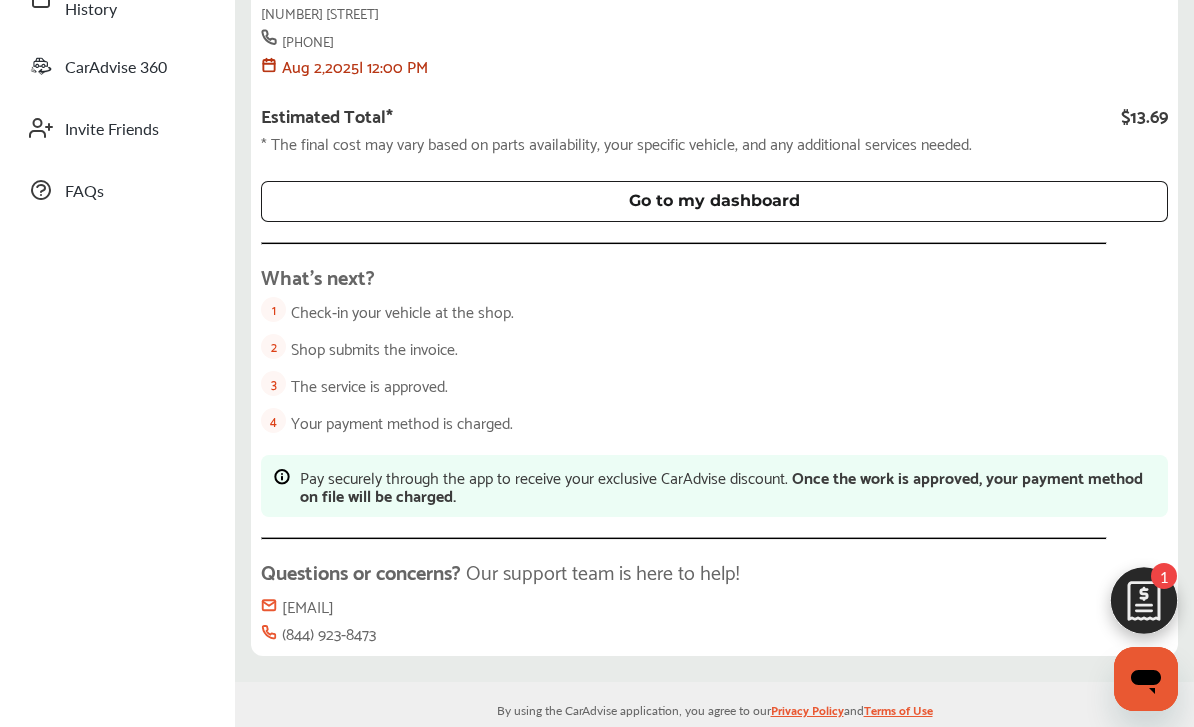 scroll, scrollTop: 473, scrollLeft: 0, axis: vertical 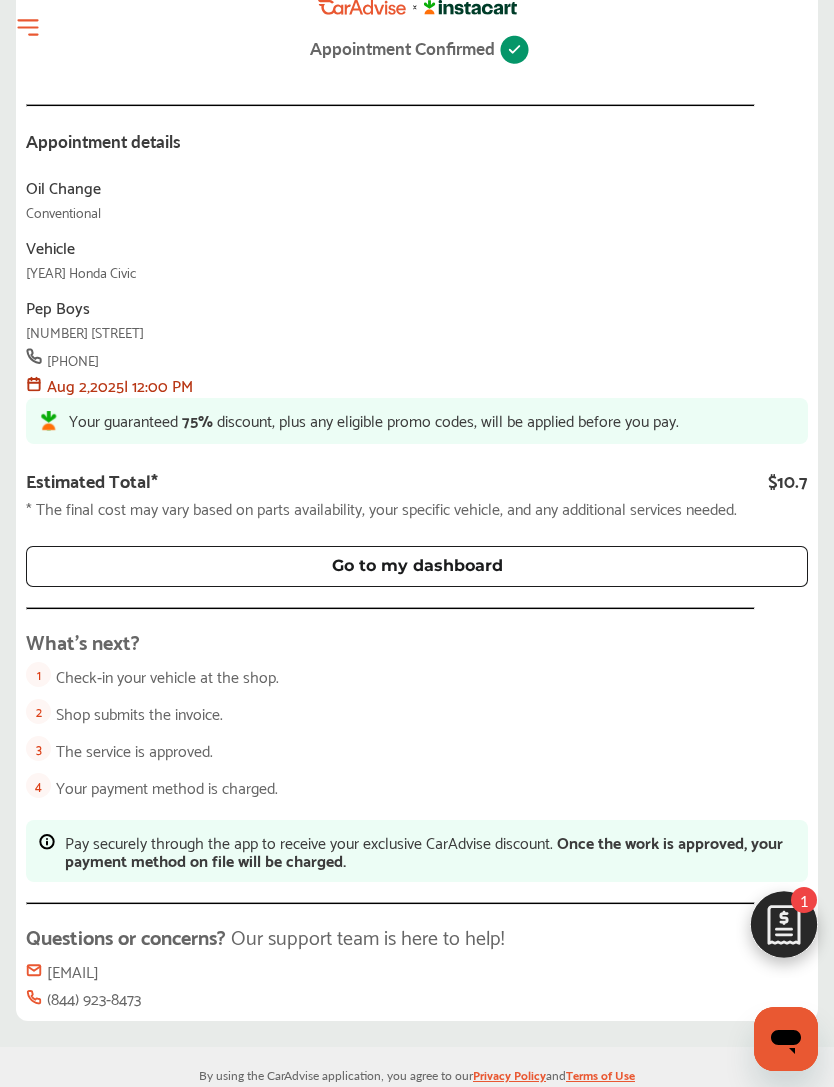 click at bounding box center (784, 930) 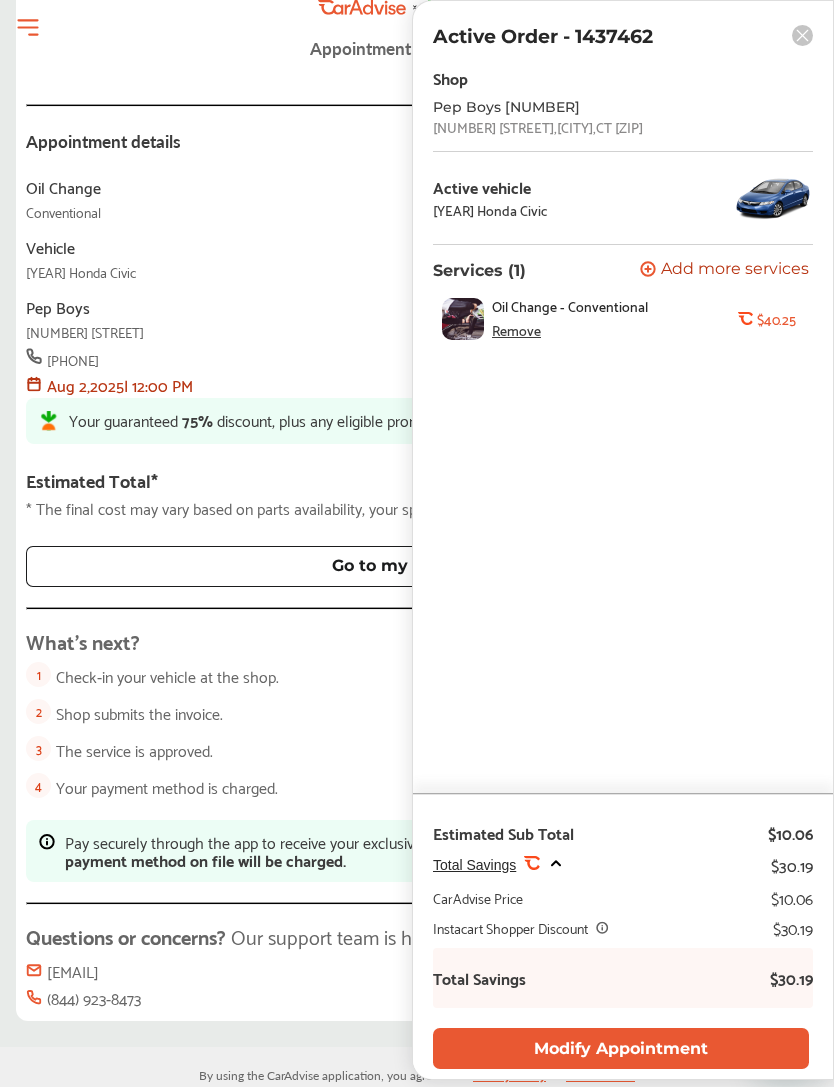 click on "[YEAR] Honda Civic" at bounding box center (417, 271) 